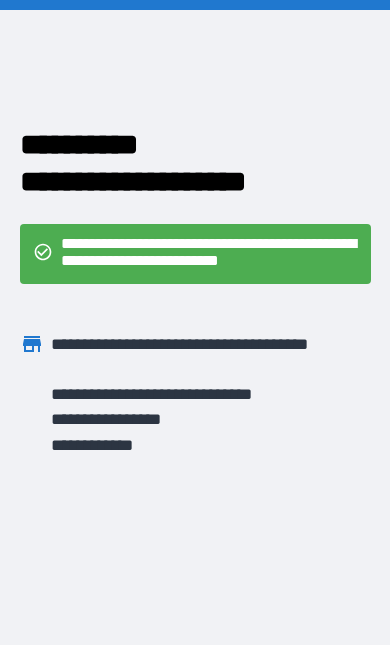 scroll, scrollTop: 126, scrollLeft: 0, axis: vertical 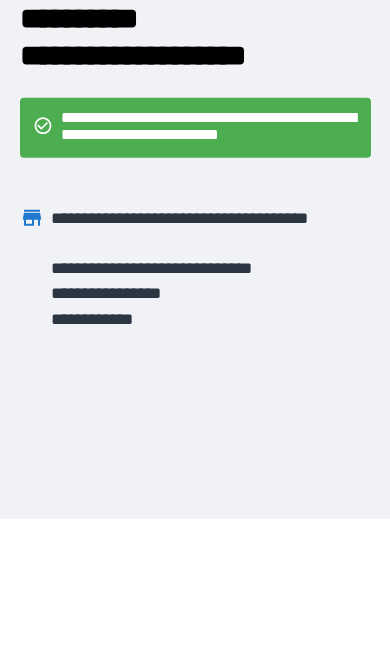 click on "**********" at bounding box center (179, 293) 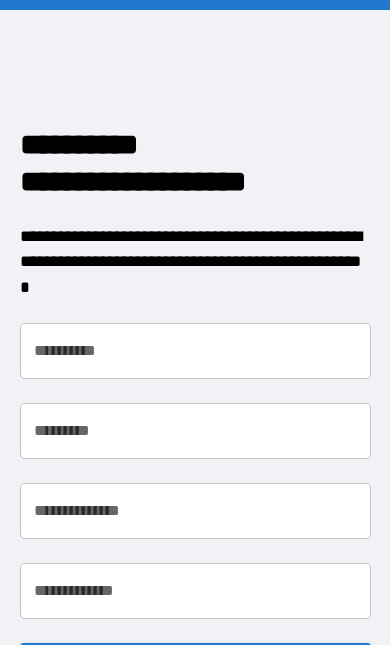 scroll, scrollTop: 0, scrollLeft: 0, axis: both 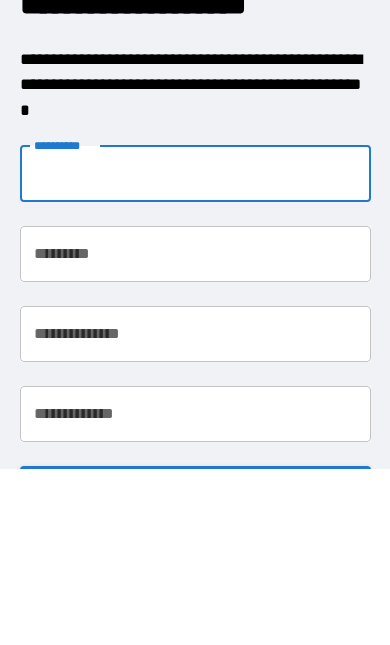 type on "*****" 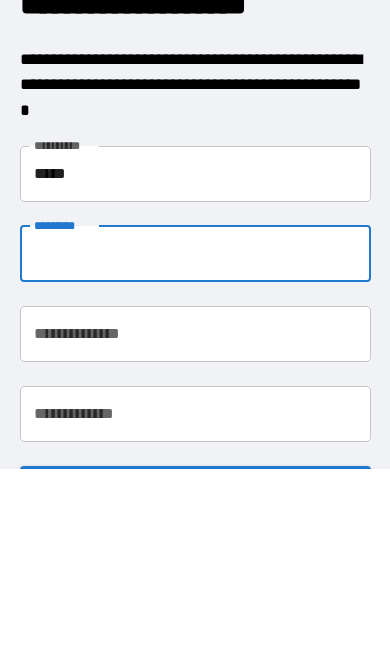 type on "******" 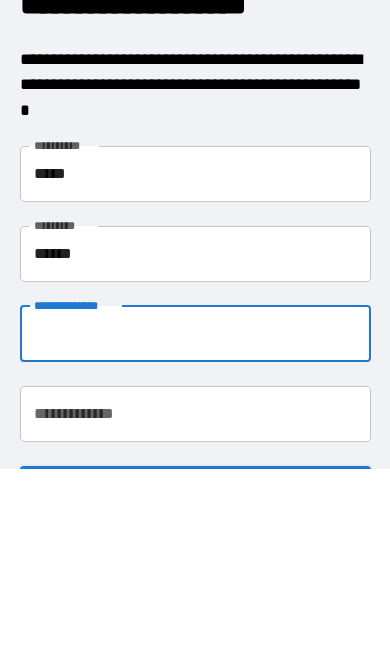 type on "**********" 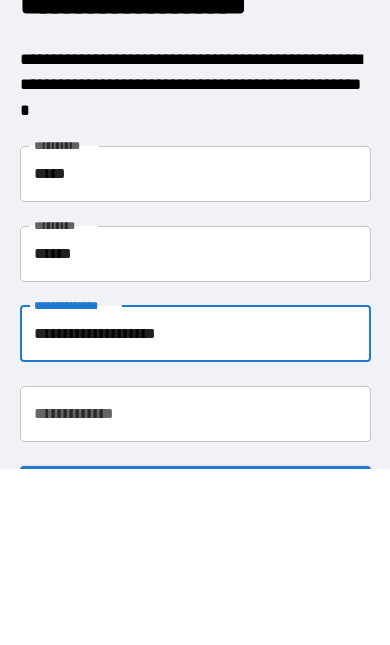 scroll, scrollTop: 126, scrollLeft: 0, axis: vertical 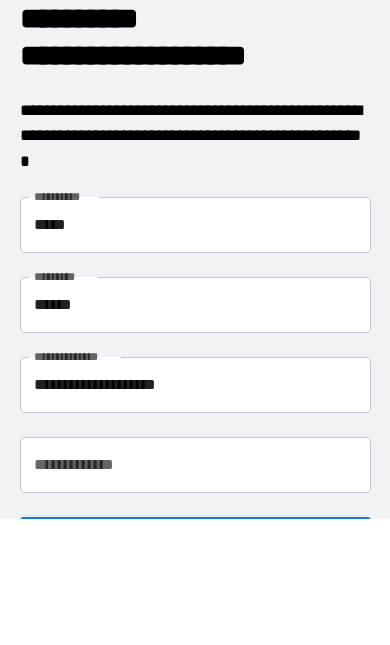 click on "**********" at bounding box center (195, 465) 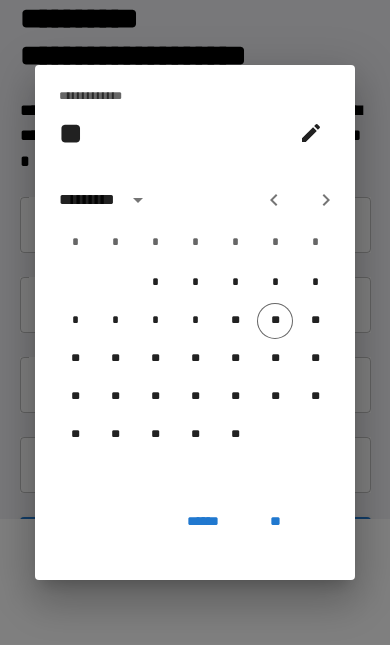 scroll, scrollTop: 127, scrollLeft: 0, axis: vertical 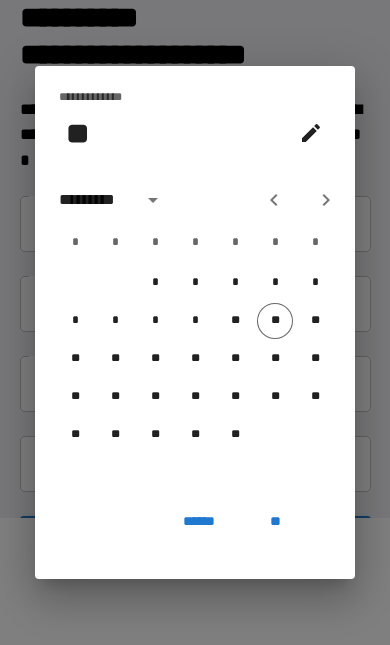 click on "**********" at bounding box center (195, 322) 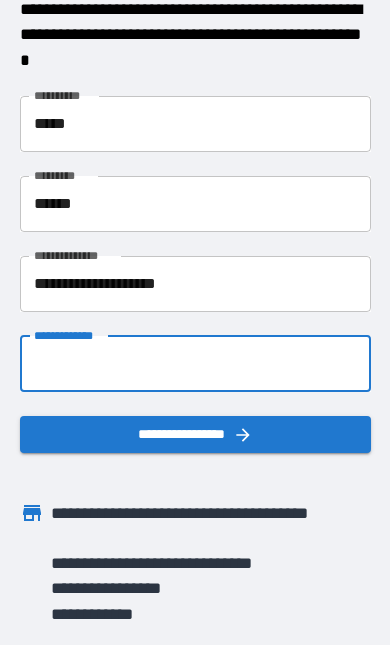 scroll, scrollTop: 100, scrollLeft: 0, axis: vertical 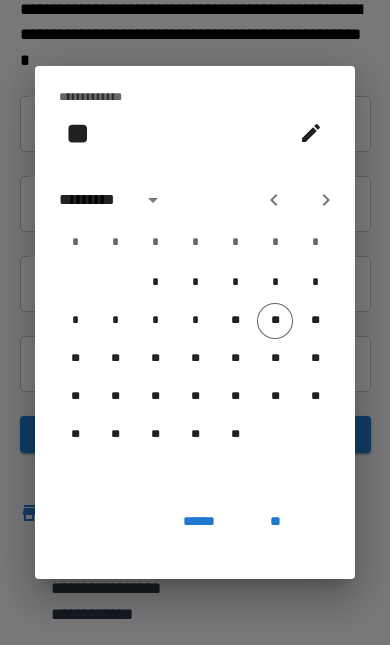 click 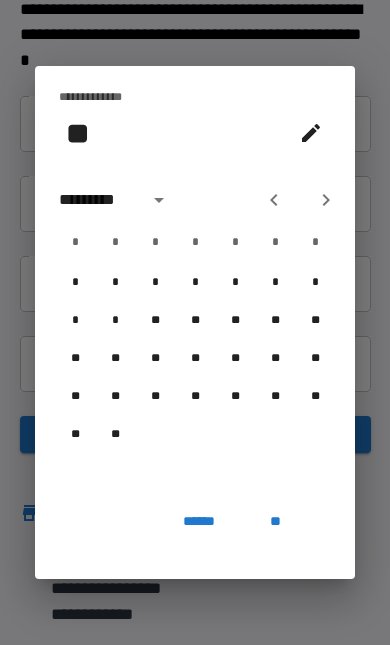 click 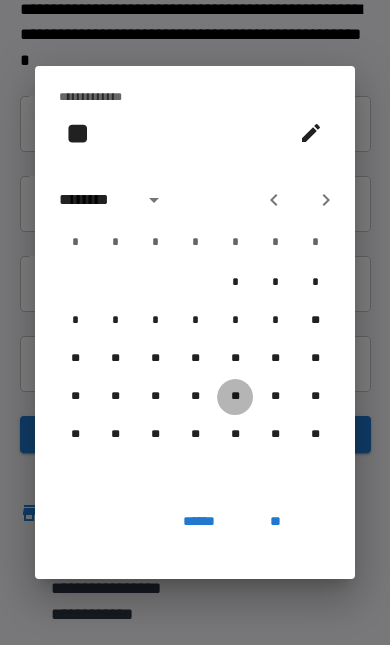 click on "**" at bounding box center [235, 397] 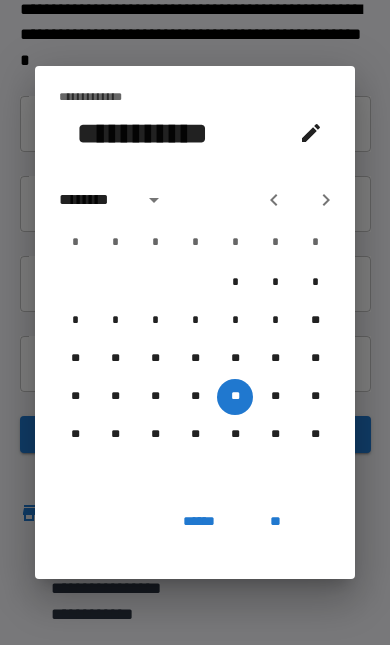 click 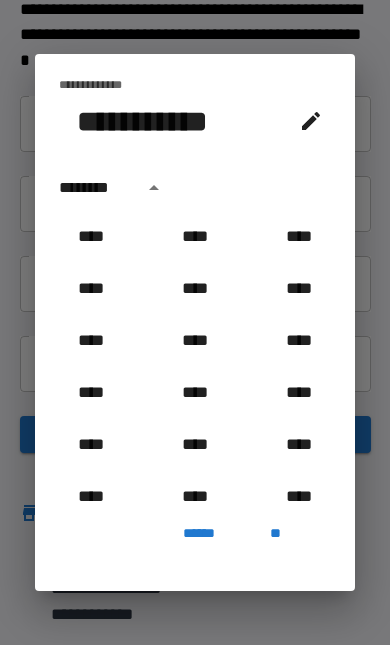 scroll, scrollTop: 2006, scrollLeft: 0, axis: vertical 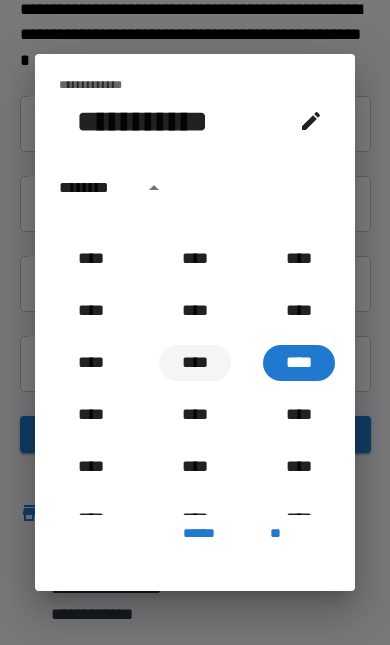 click on "****" at bounding box center (195, 363) 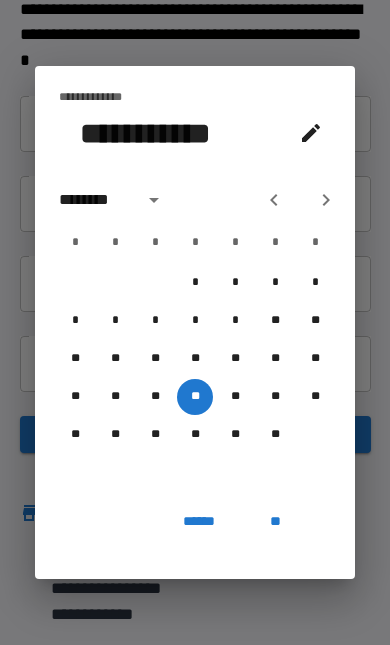 click at bounding box center [154, 200] 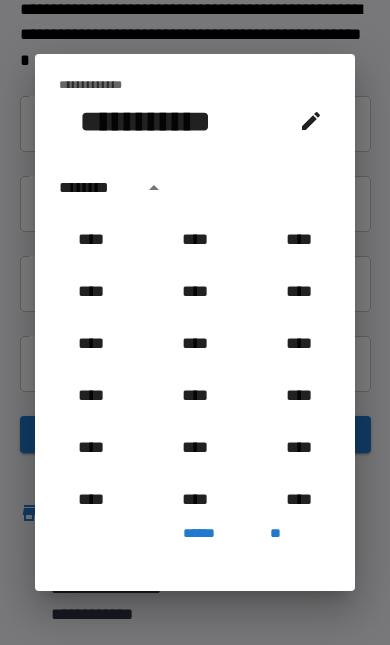 scroll, scrollTop: 932, scrollLeft: 0, axis: vertical 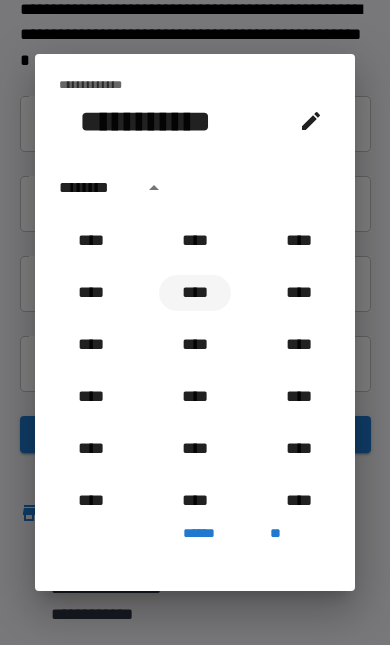 click on "****" at bounding box center (195, 293) 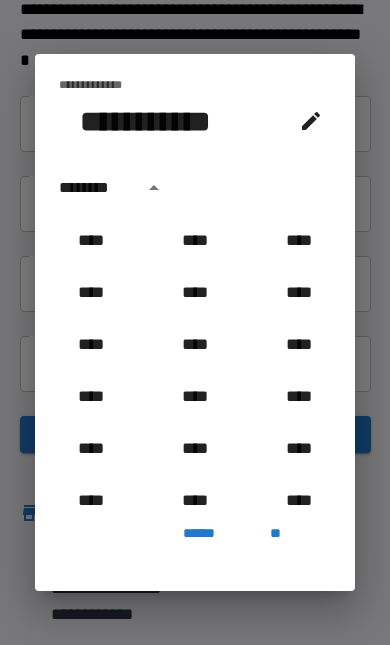 type on "**********" 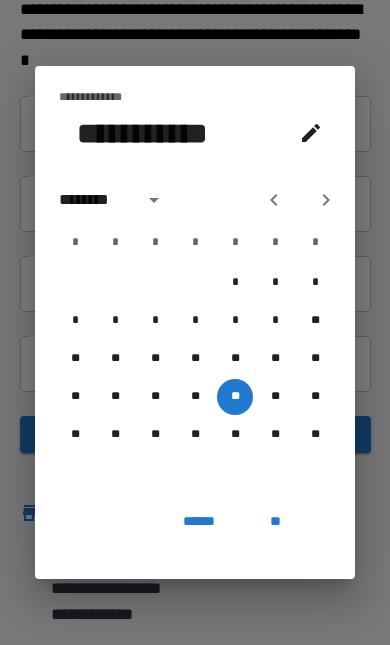 click on "**" at bounding box center [275, 521] 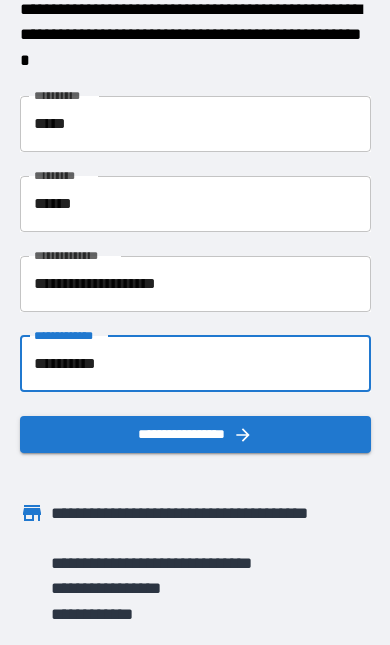 click on "**********" at bounding box center (195, 434) 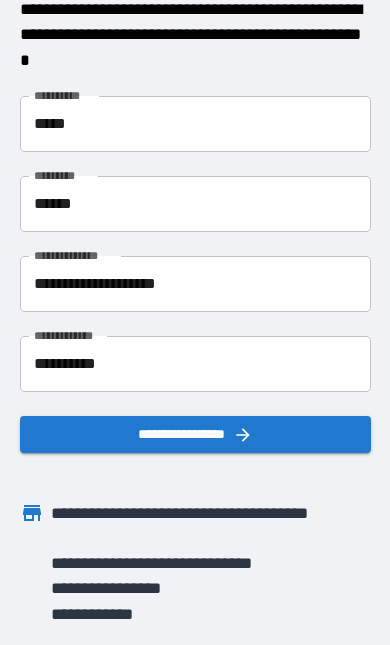 scroll, scrollTop: 0, scrollLeft: 0, axis: both 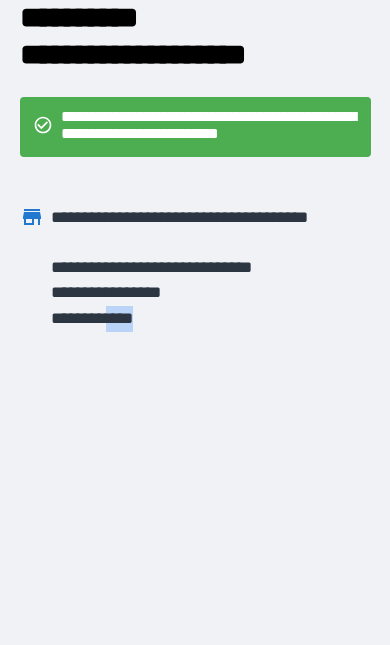 click on "**********" at bounding box center [195, 259] 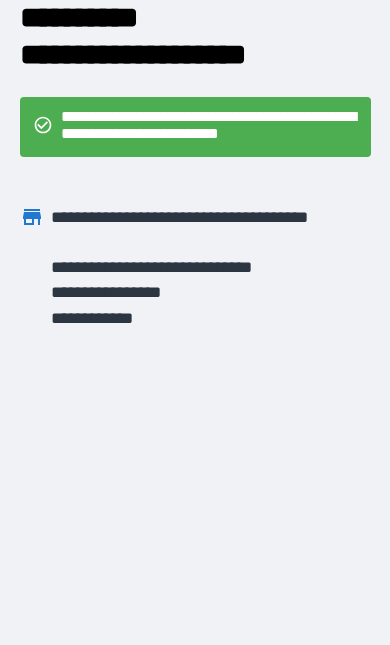 click on "**********" at bounding box center (167, 255) 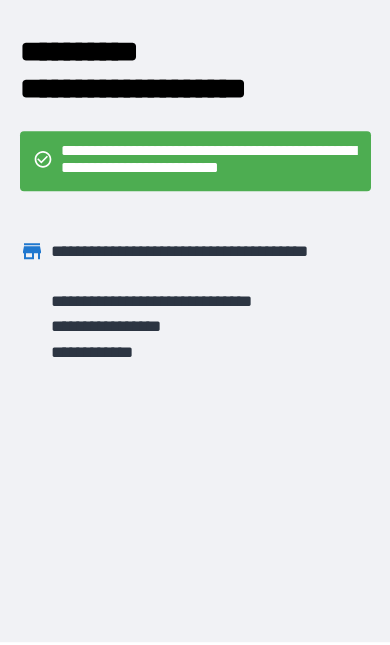 scroll, scrollTop: 44, scrollLeft: 0, axis: vertical 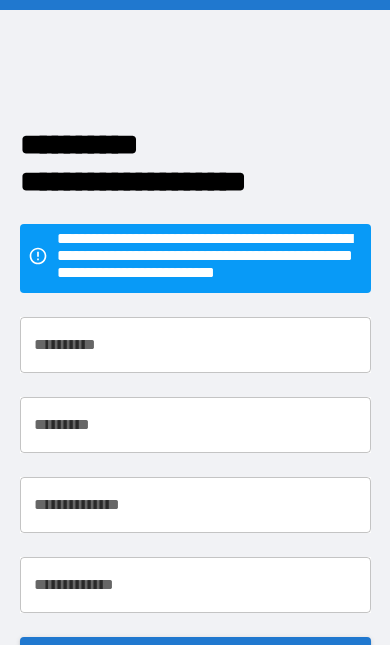 click on "**********" at bounding box center [195, 345] 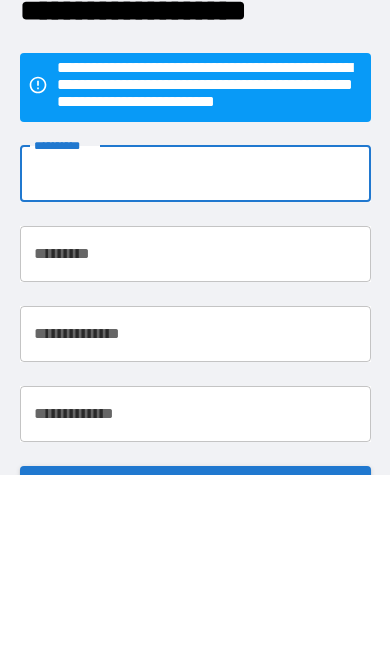 type on "*****" 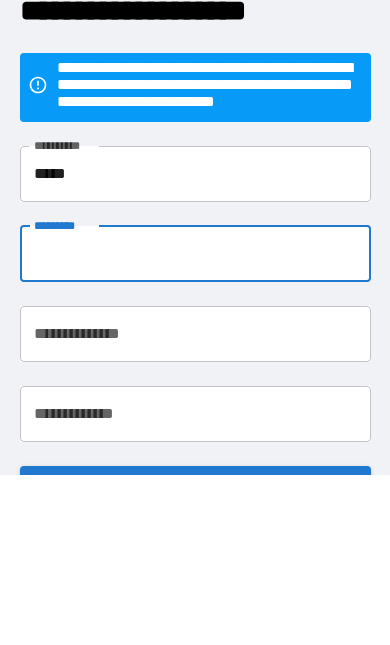click on "**********" at bounding box center (195, 425) 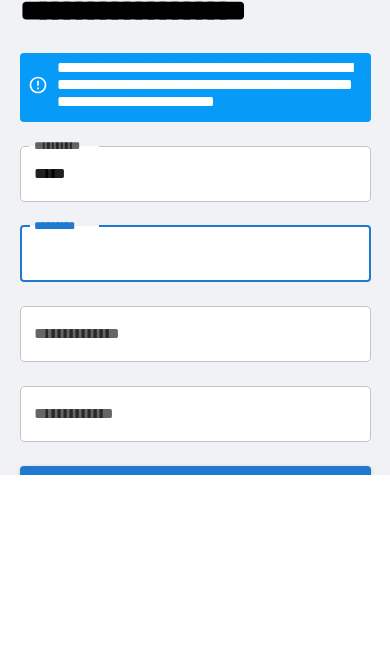 type on "******" 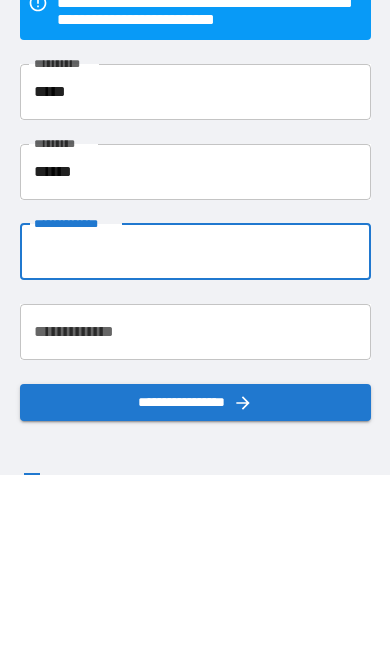 scroll, scrollTop: 85, scrollLeft: 0, axis: vertical 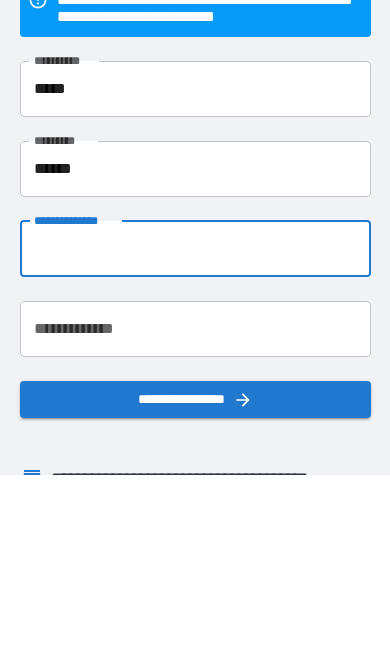 type on "**********" 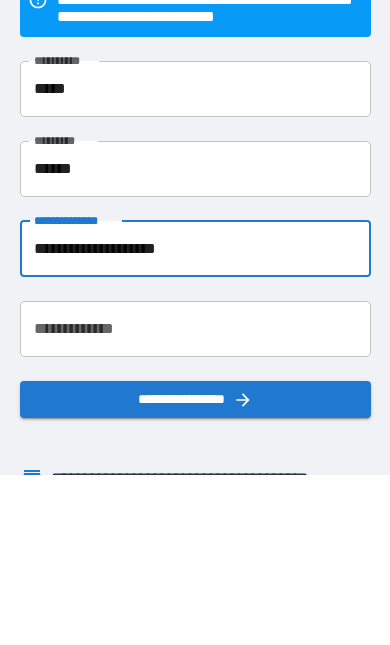 scroll, scrollTop: 126, scrollLeft: 0, axis: vertical 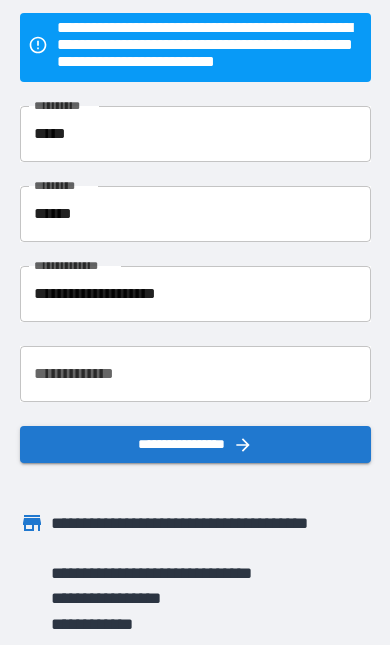 click on "**********" at bounding box center [195, 374] 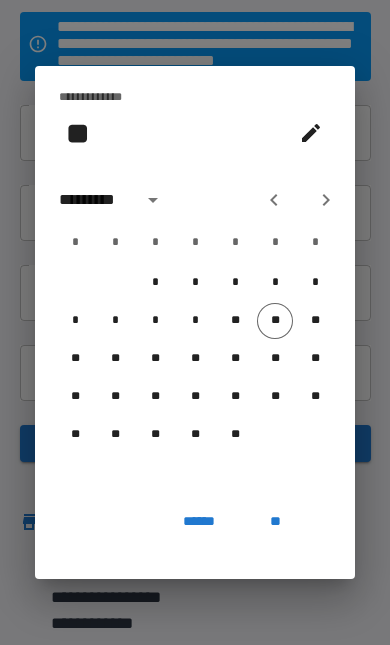 click on "**********" at bounding box center [195, 322] 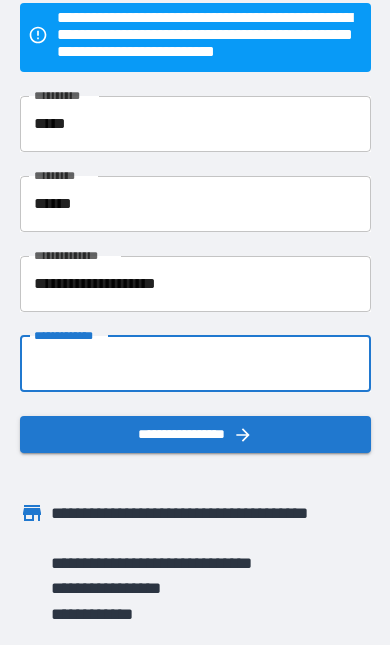 scroll, scrollTop: 94, scrollLeft: 0, axis: vertical 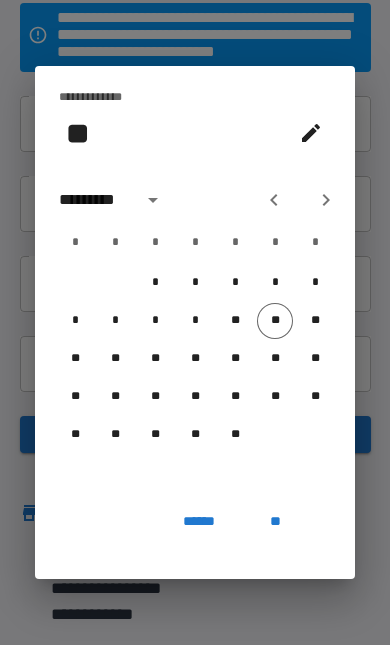 click on "*********" at bounding box center (94, 200) 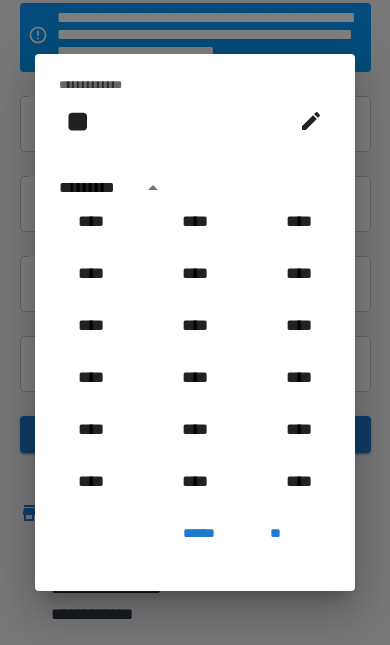 scroll, scrollTop: 897, scrollLeft: 0, axis: vertical 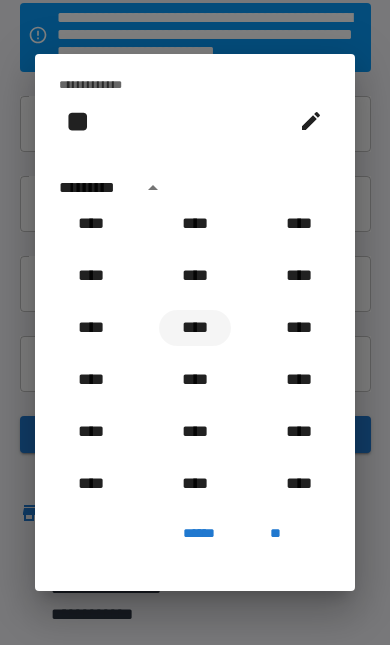 click on "****" at bounding box center [195, 328] 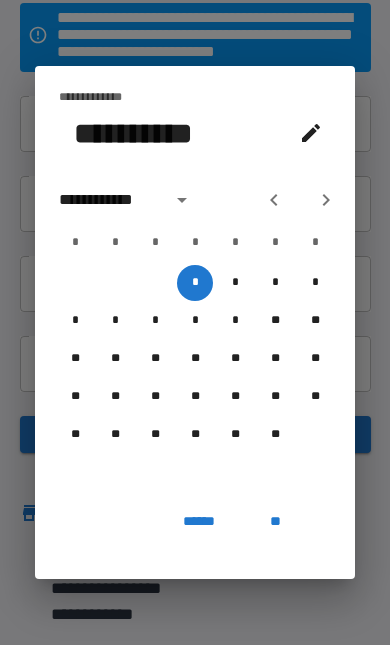 click 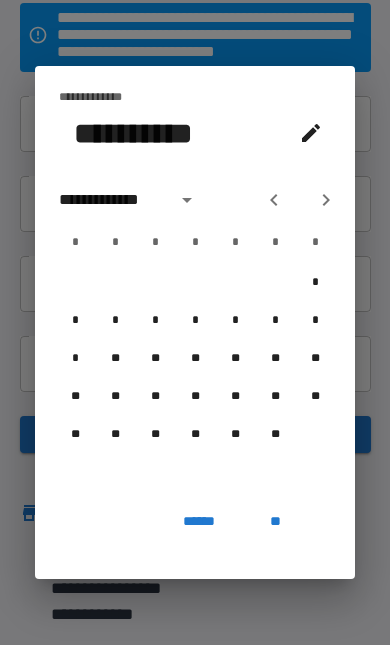 click 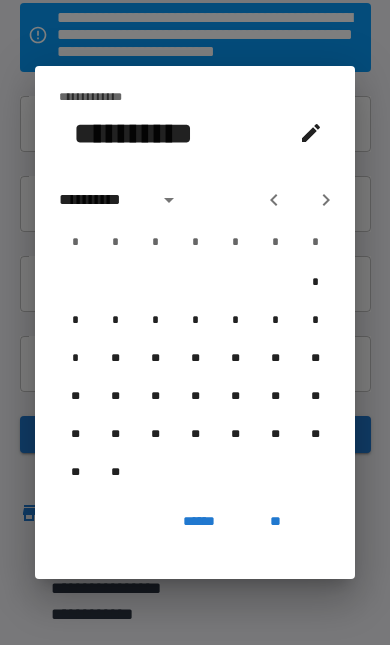 click at bounding box center [326, 200] 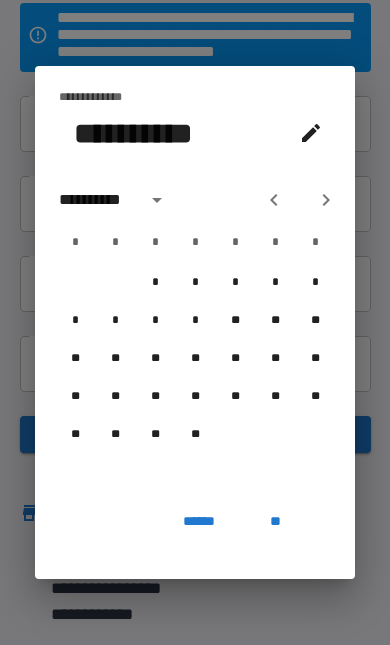 click at bounding box center [326, 200] 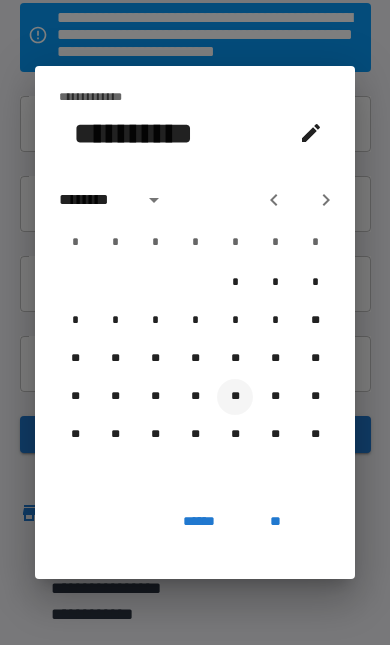 click on "**" at bounding box center (235, 397) 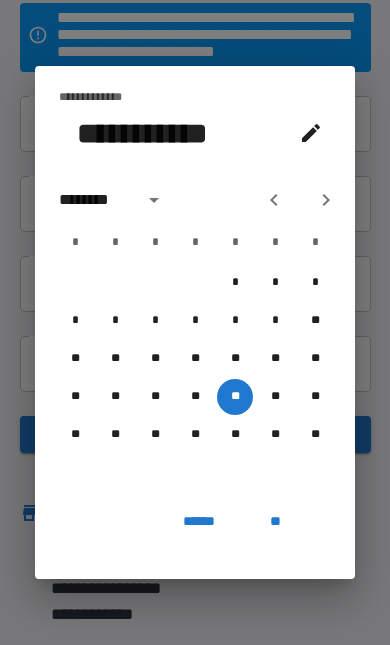 click on "**" at bounding box center [275, 521] 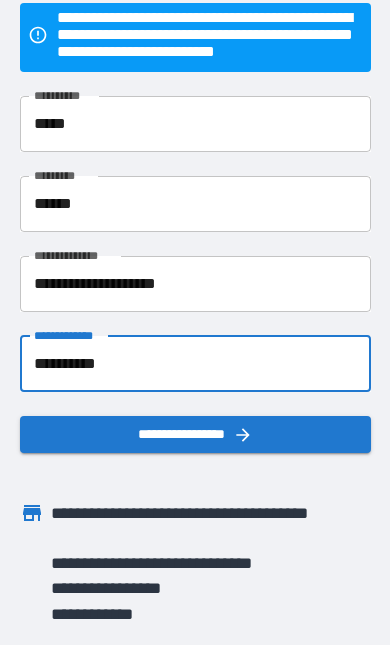 click 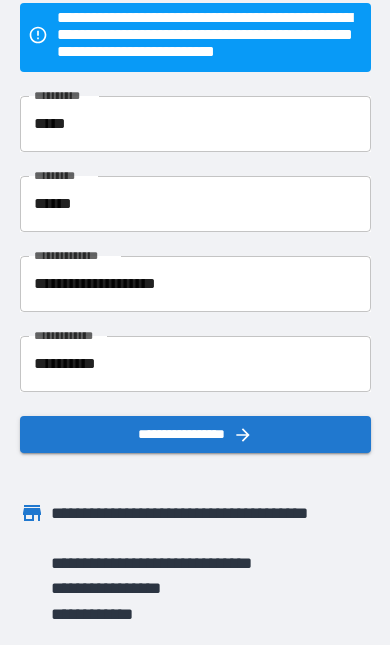 scroll, scrollTop: 0, scrollLeft: 0, axis: both 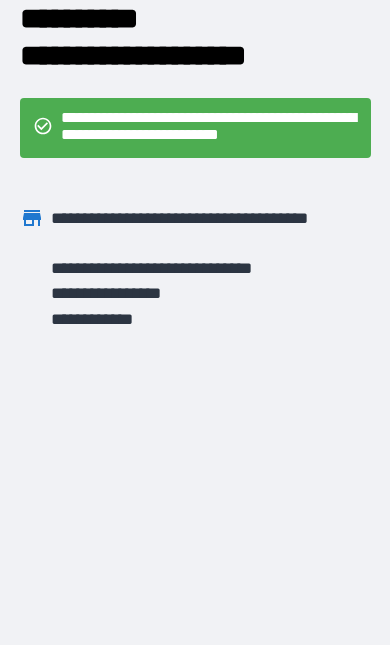 click on "**********" at bounding box center (209, 128) 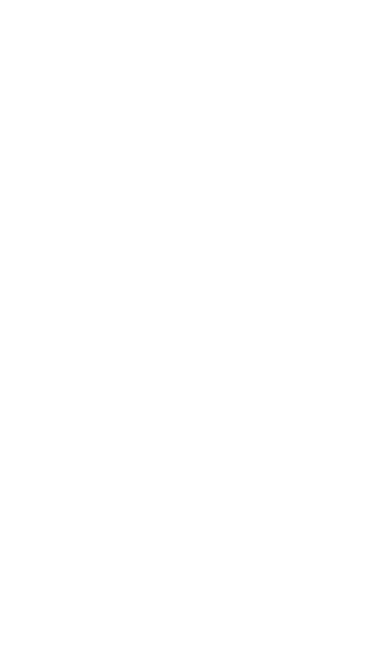 scroll, scrollTop: 0, scrollLeft: 0, axis: both 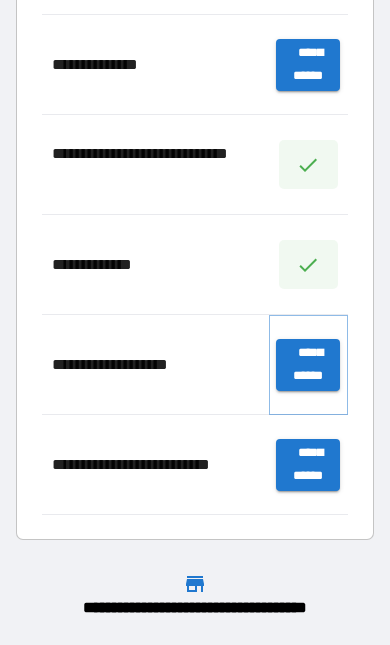 click on "**********" at bounding box center [308, 365] 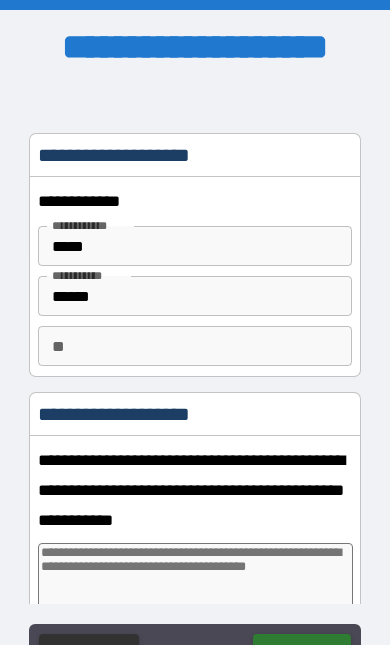 type on "*" 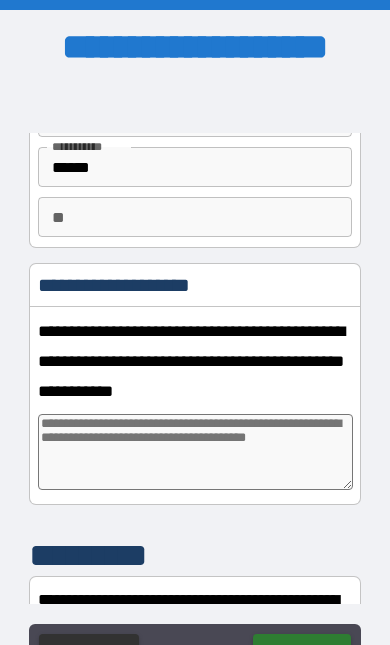 scroll, scrollTop: 133, scrollLeft: 0, axis: vertical 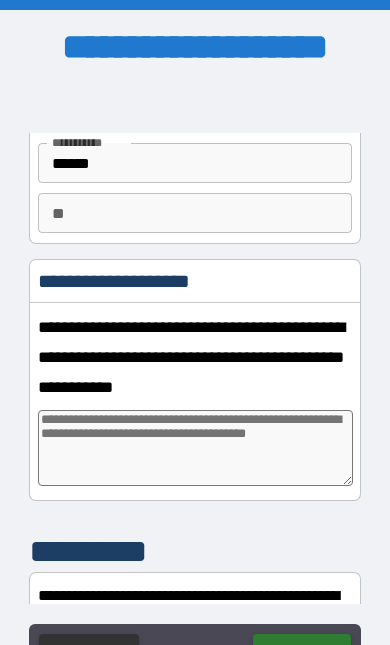 click at bounding box center [195, 448] 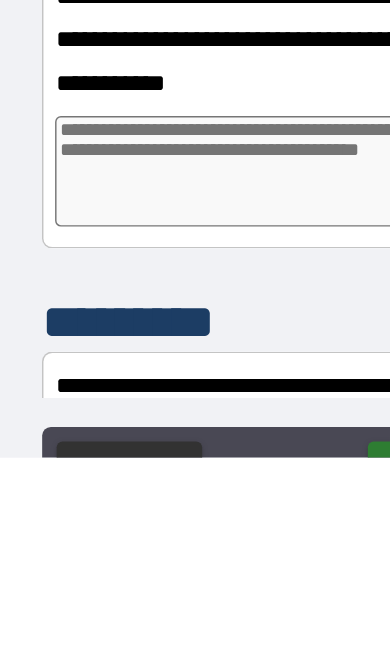 type on "*" 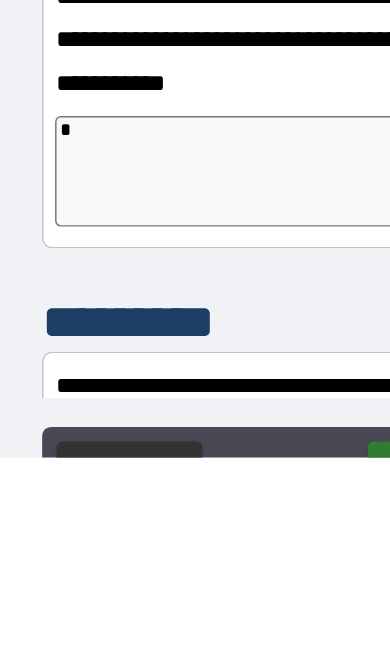 type on "*" 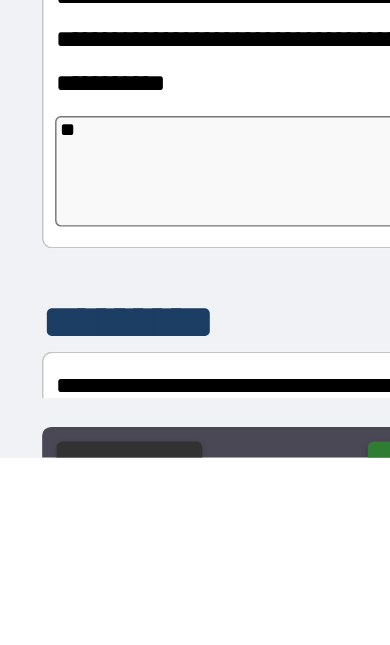 type on "*" 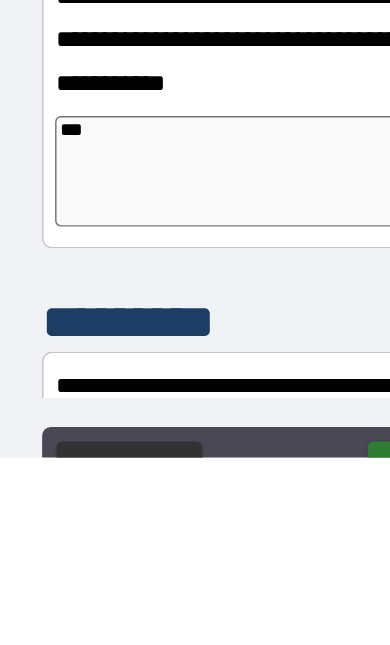 type on "*" 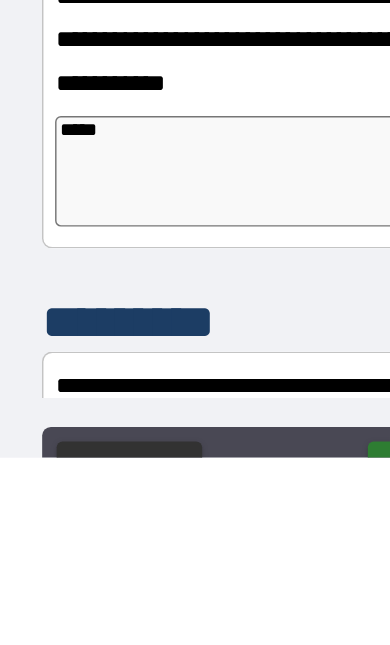 type on "*****" 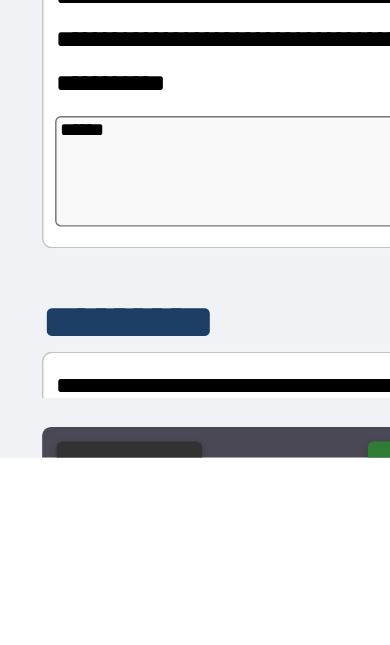type on "*" 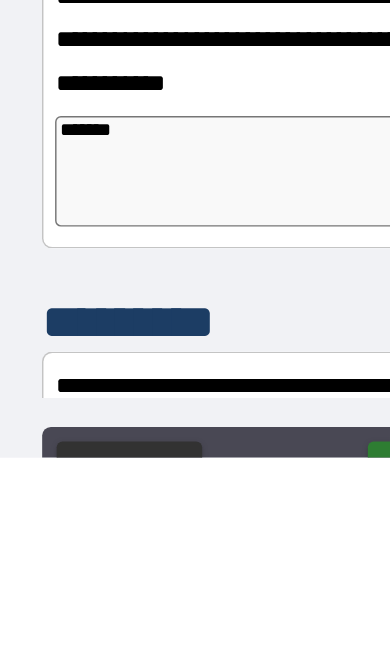 type on "*" 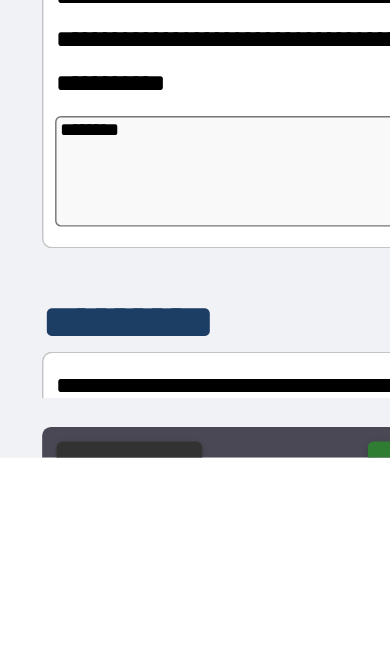 type on "*" 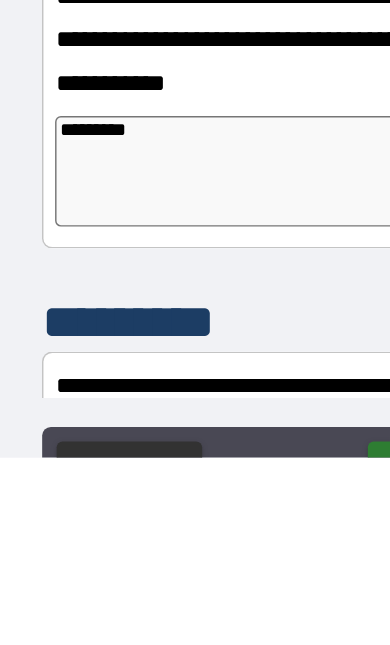 type on "*" 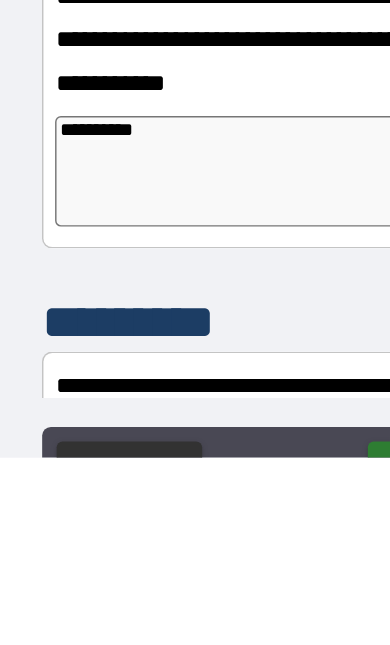 type on "*" 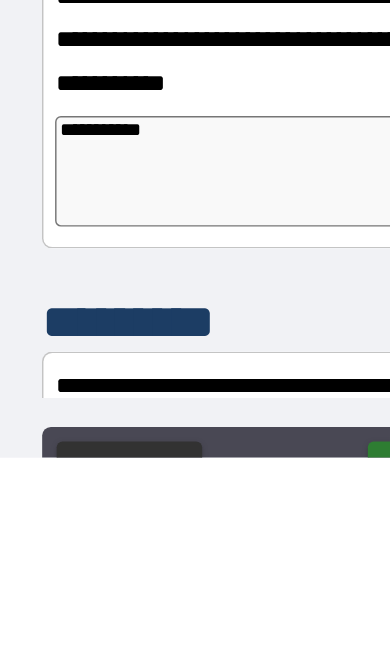 type on "**********" 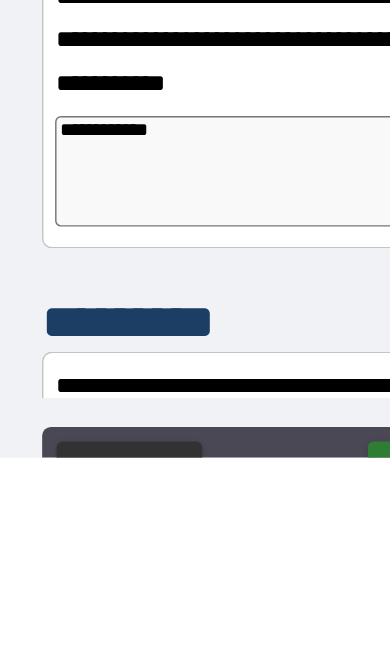 type on "*" 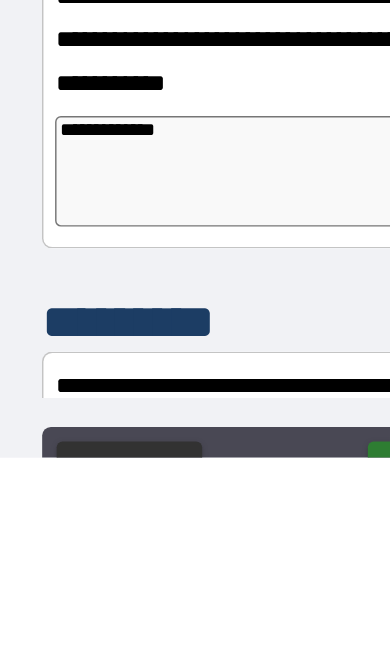 type on "*" 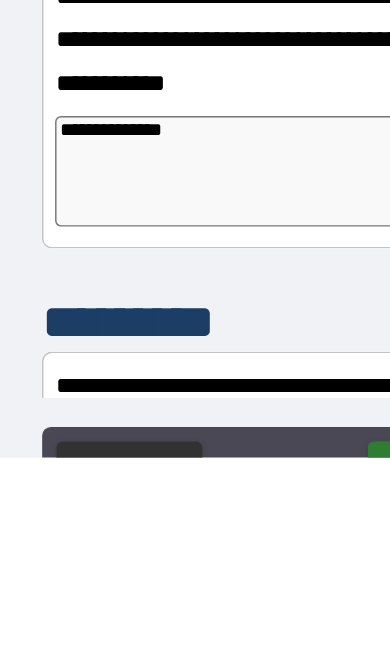 type on "*" 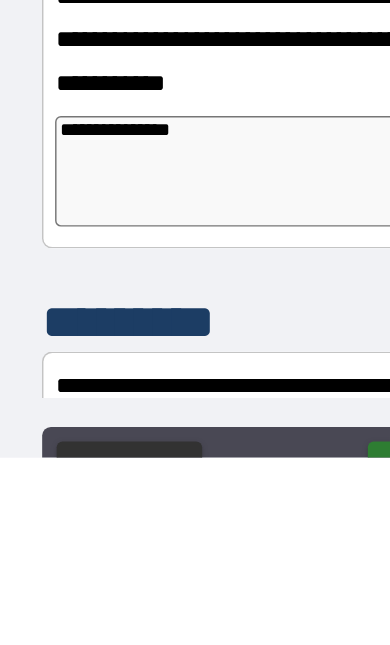 type on "*" 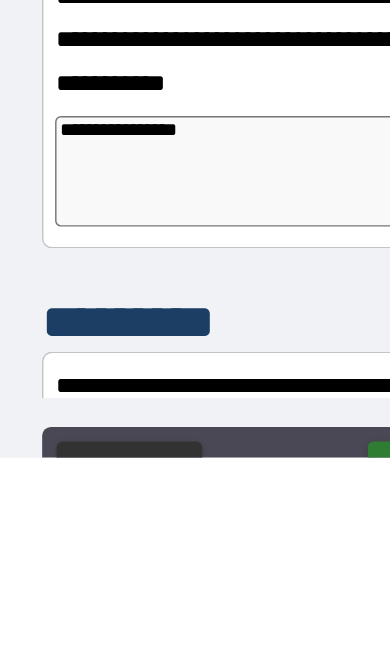 type on "*" 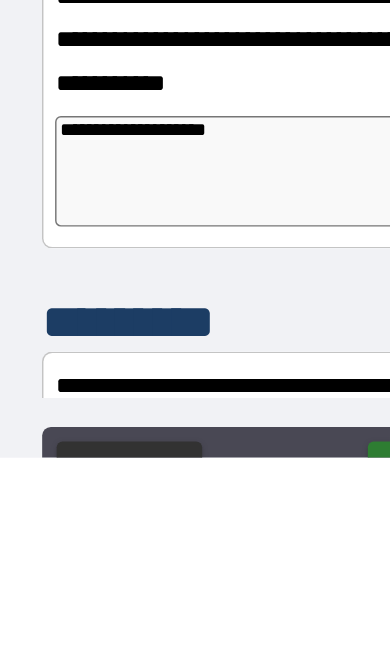 type on "**********" 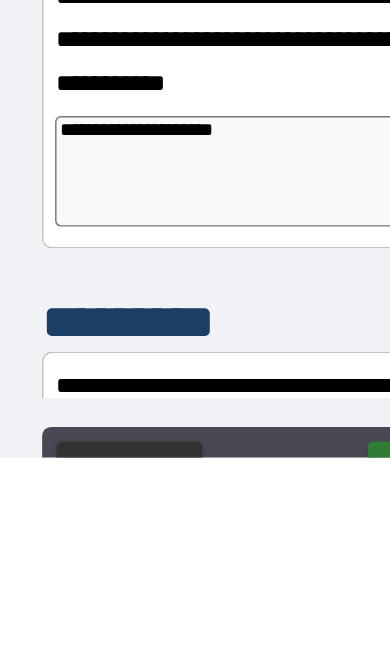 type on "*" 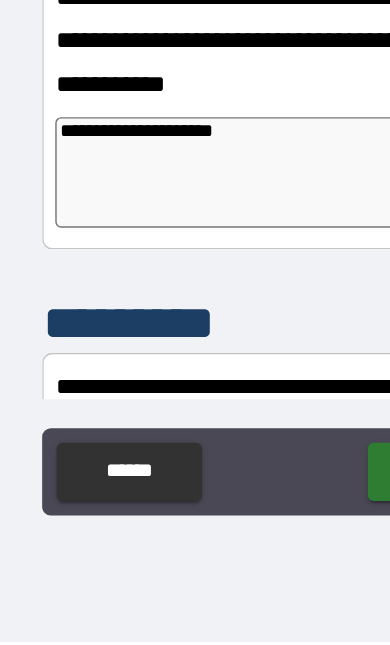 type on "**********" 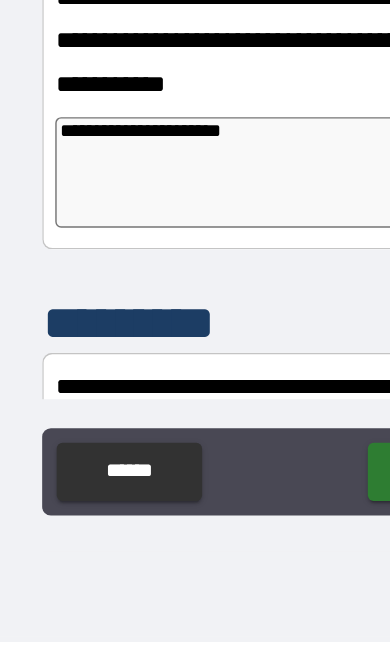 type on "*" 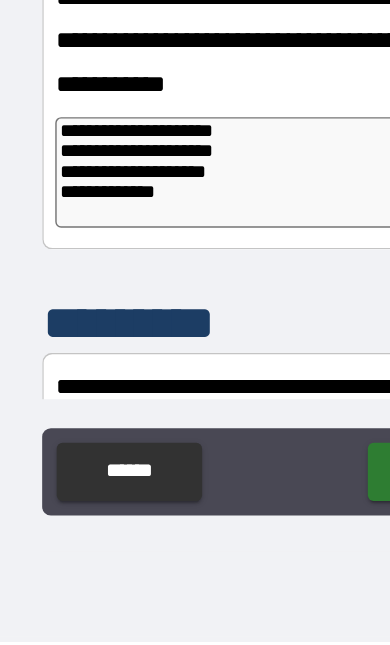 type on "*" 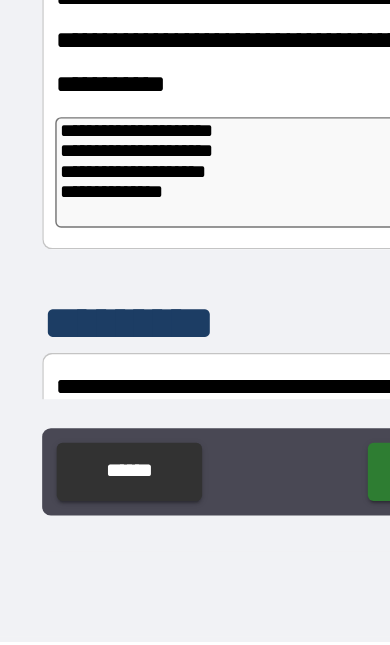 type on "*" 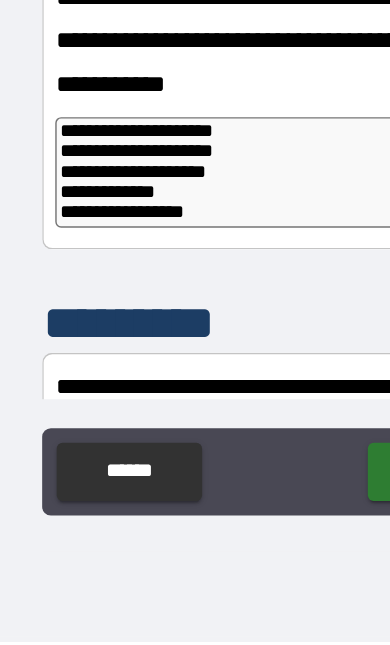 type on "*" 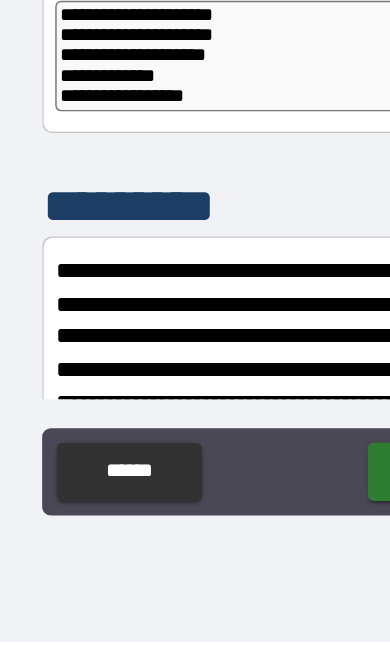 click on "**********" at bounding box center (198, 242) 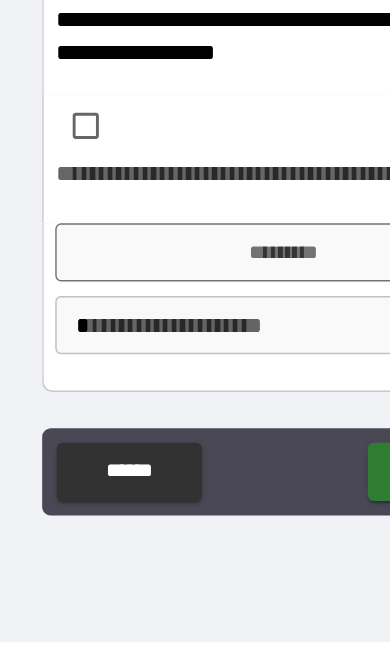 scroll, scrollTop: 477, scrollLeft: 0, axis: vertical 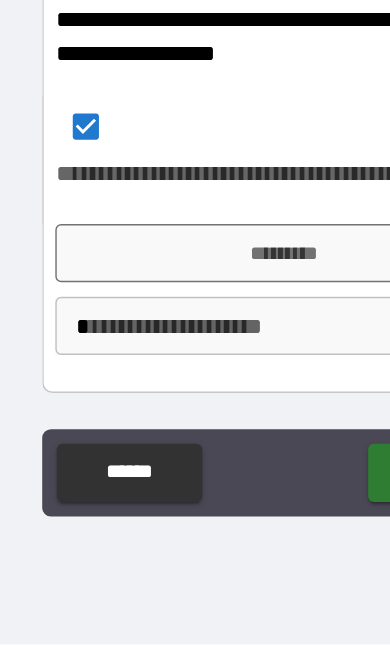 click on "*********" at bounding box center (194, 376) 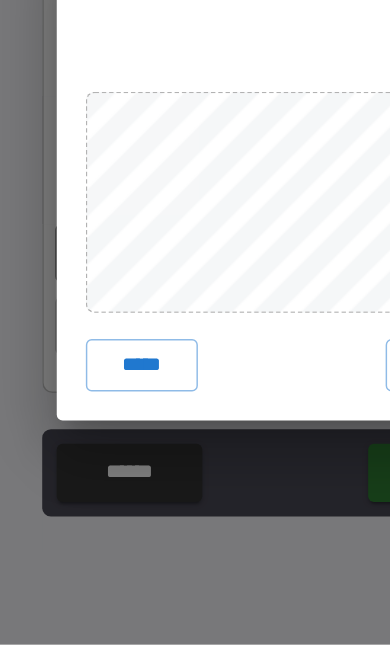 click on "*****" at bounding box center (97, 453) 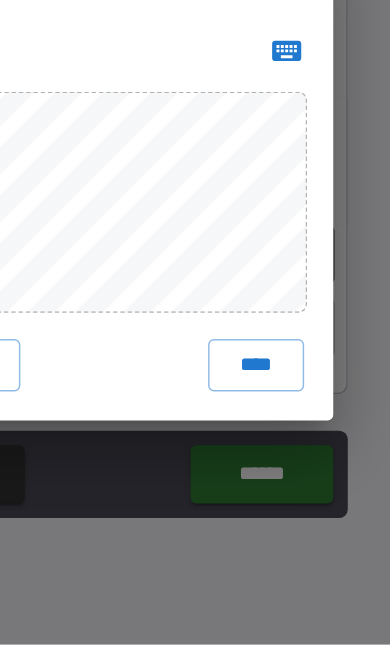 click on "**********" at bounding box center [195, 322] 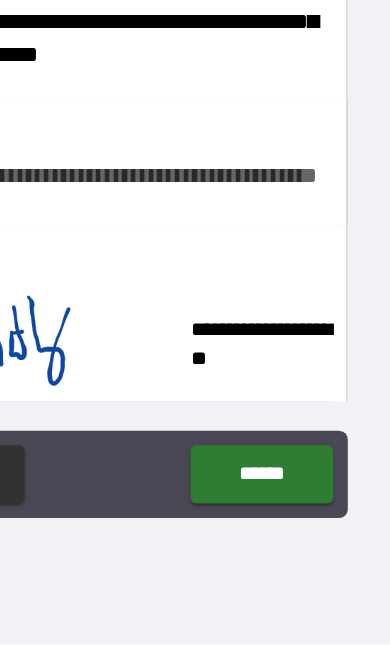 scroll, scrollTop: 127, scrollLeft: 0, axis: vertical 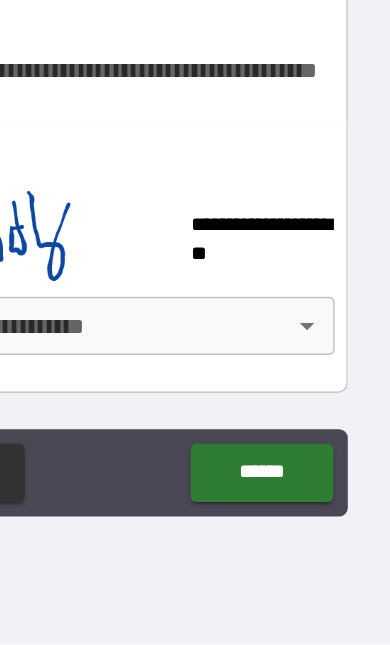 click on "**********" at bounding box center [195, 259] 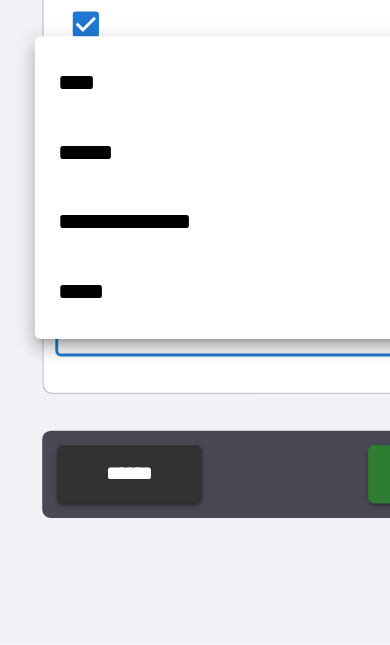 scroll, scrollTop: 127, scrollLeft: 0, axis: vertical 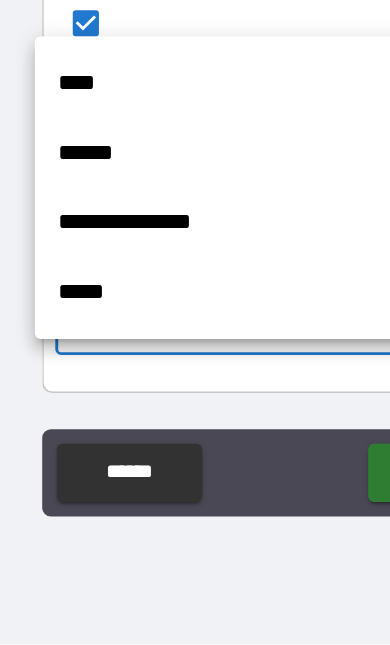 click on "****" at bounding box center [180, 259] 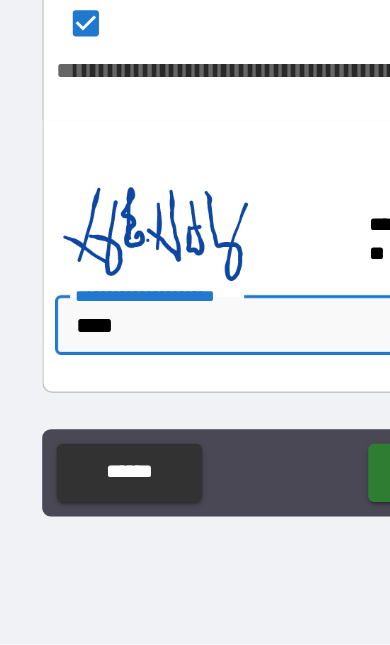 type on "*" 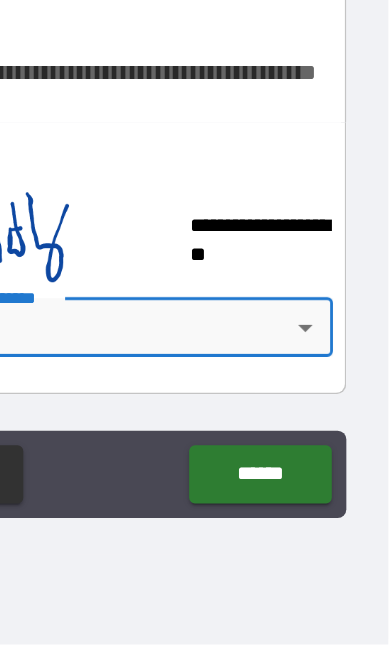 scroll, scrollTop: 127, scrollLeft: 0, axis: vertical 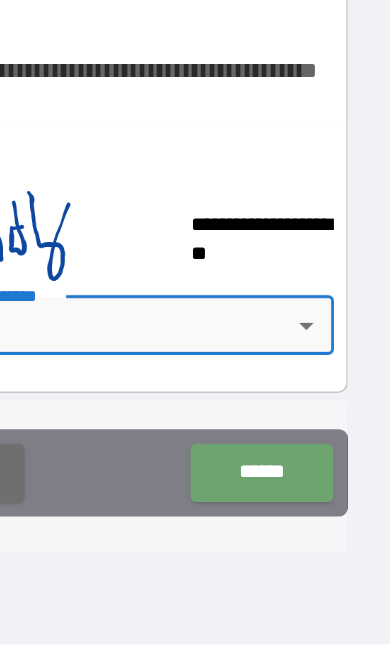 click on "******" at bounding box center [301, 527] 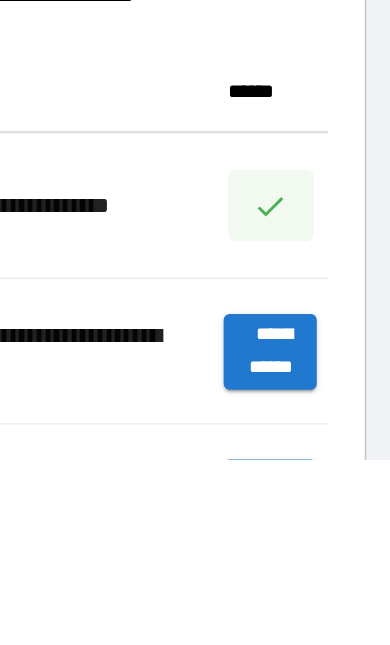 scroll, scrollTop: 1, scrollLeft: 1, axis: both 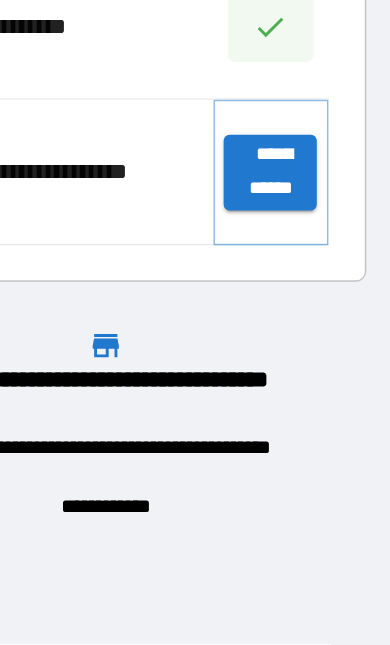 click on "**********" at bounding box center (308, 321) 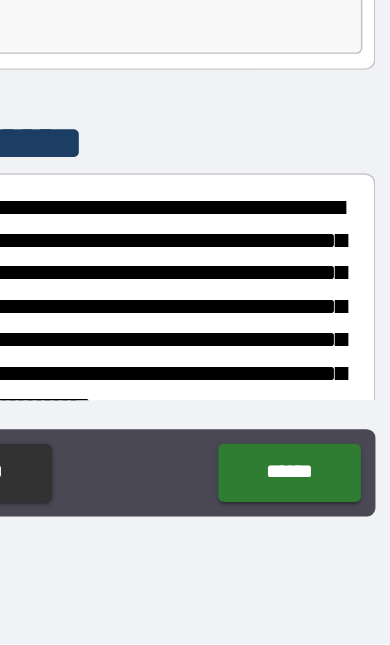 scroll, scrollTop: 127, scrollLeft: 0, axis: vertical 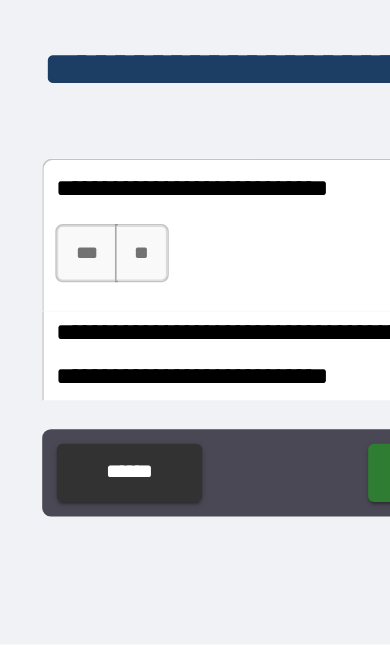 click on "**" at bounding box center [97, 376] 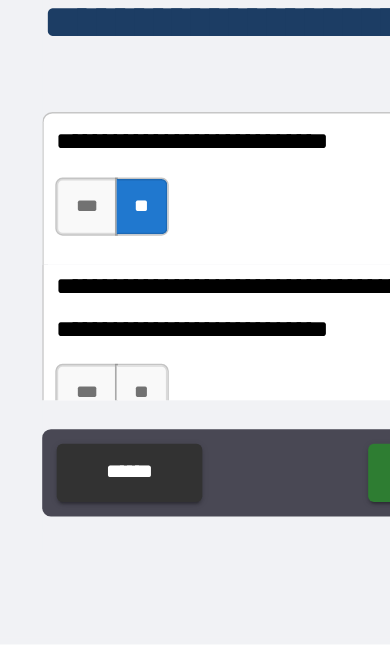 scroll, scrollTop: 552, scrollLeft: 0, axis: vertical 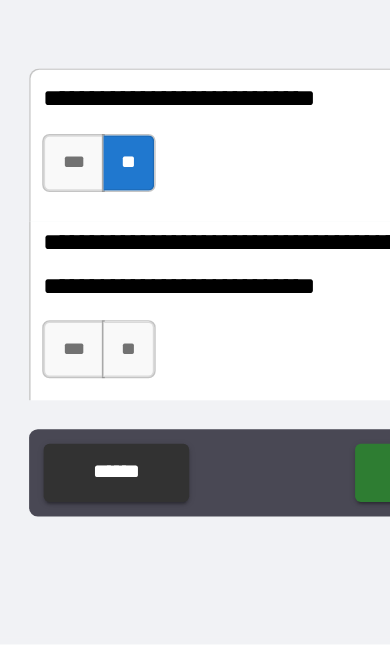 click on "**" at bounding box center (97, 442) 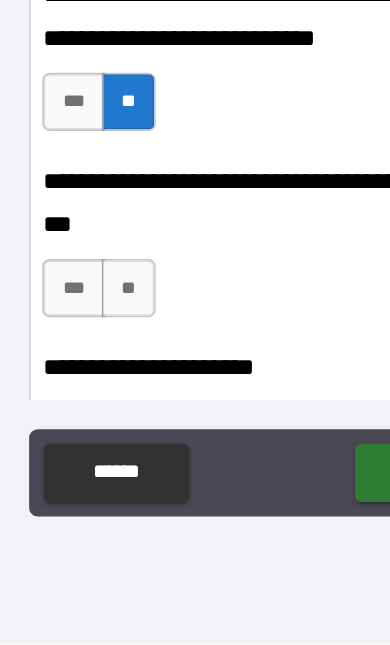 scroll, scrollTop: 726, scrollLeft: 0, axis: vertical 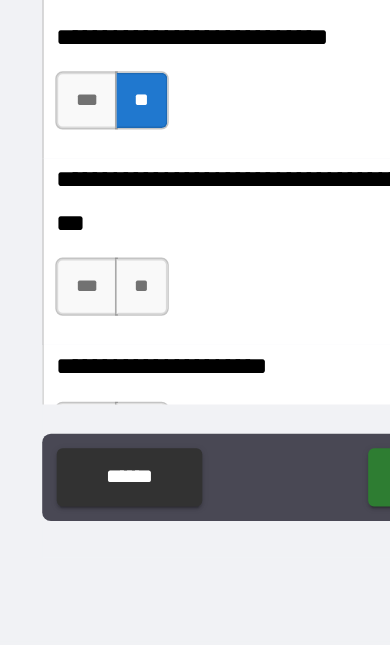 click on "**" at bounding box center (97, 396) 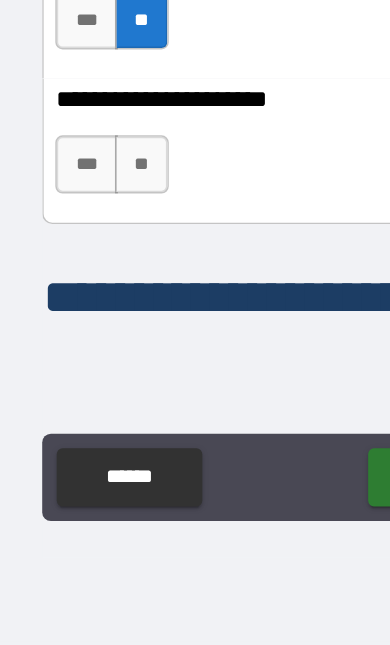 scroll, scrollTop: 928, scrollLeft: 0, axis: vertical 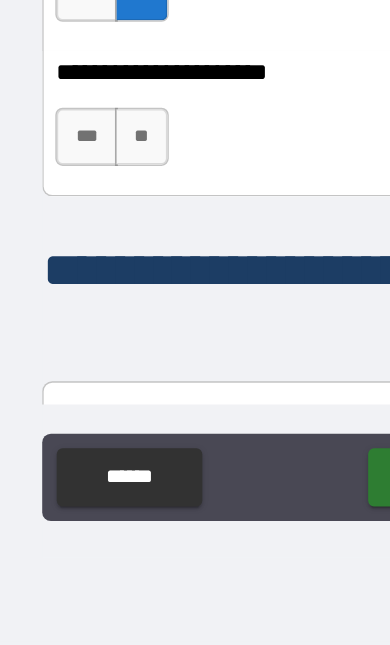 click on "**" at bounding box center [97, 293] 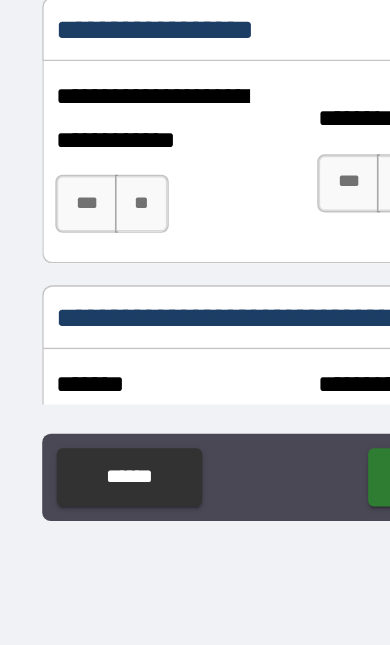 scroll, scrollTop: 1188, scrollLeft: 0, axis: vertical 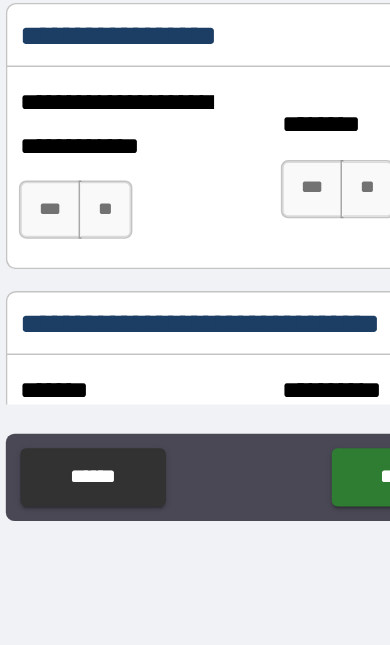 click on "**" at bounding box center [97, 343] 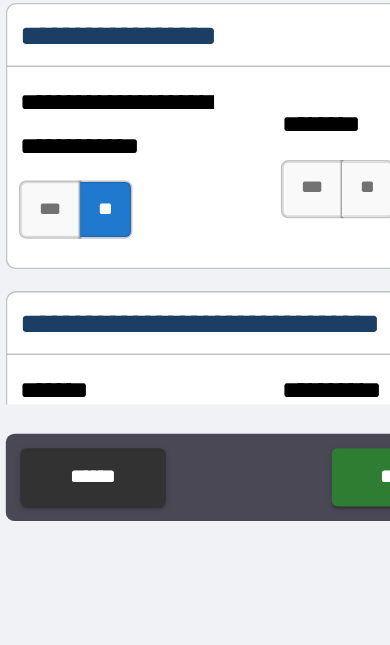 click on "**" at bounding box center [277, 329] 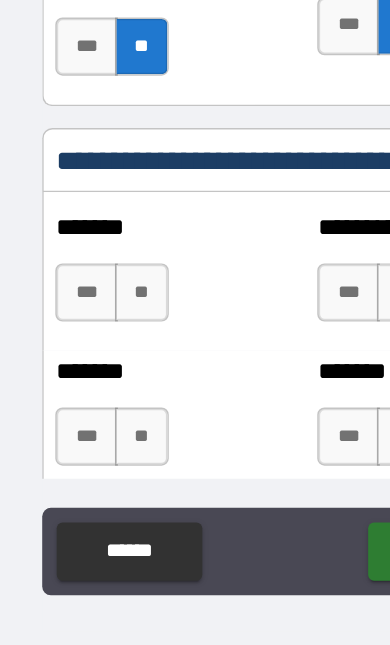 scroll, scrollTop: 1362, scrollLeft: 0, axis: vertical 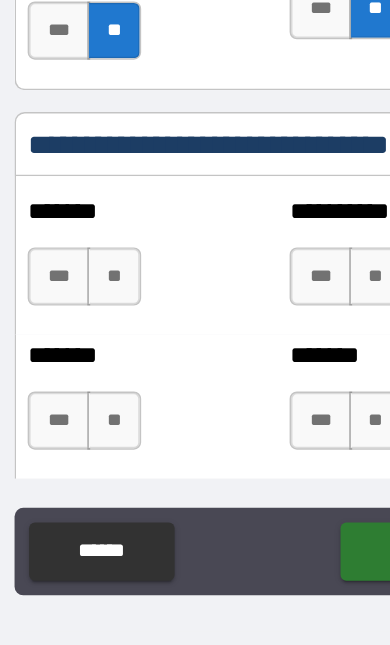 click on "**" at bounding box center (97, 338) 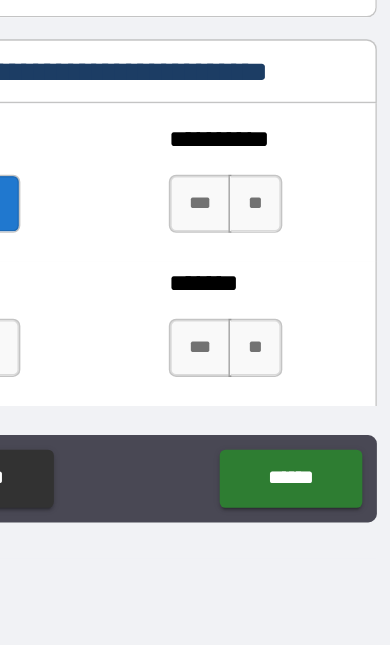click on "**" at bounding box center [277, 437] 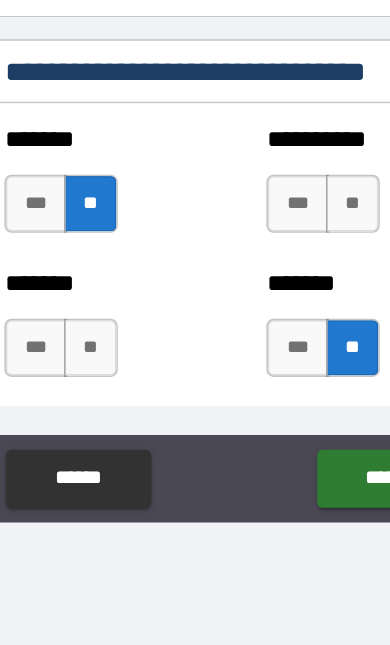 click on "**" at bounding box center (97, 437) 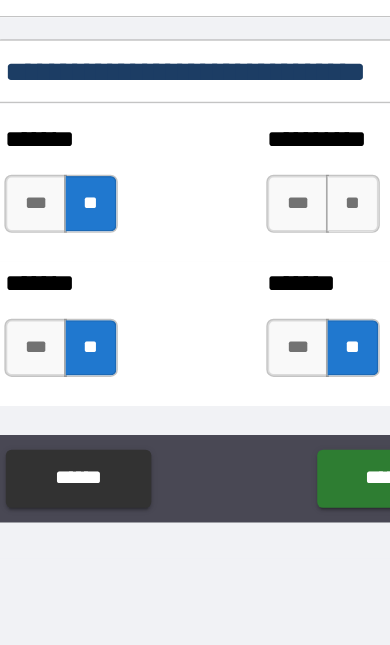click on "**" at bounding box center (277, 338) 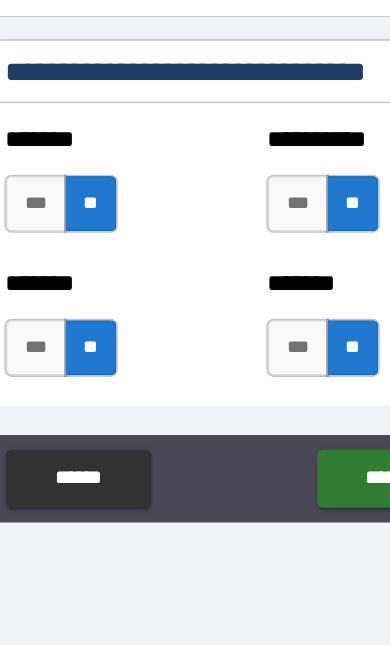 click on "******* *** ** ******* *** **" at bounding box center (194, 427) 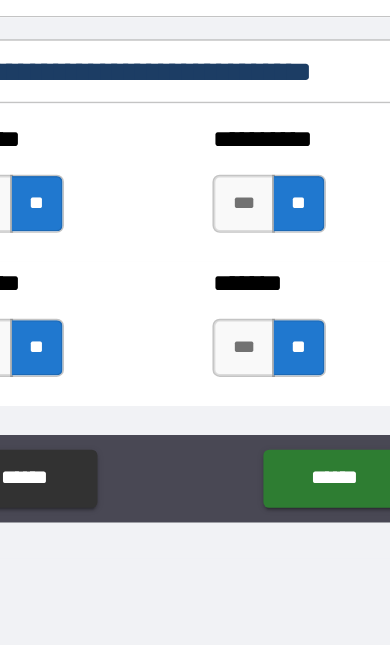 click on "******" at bounding box center (301, 527) 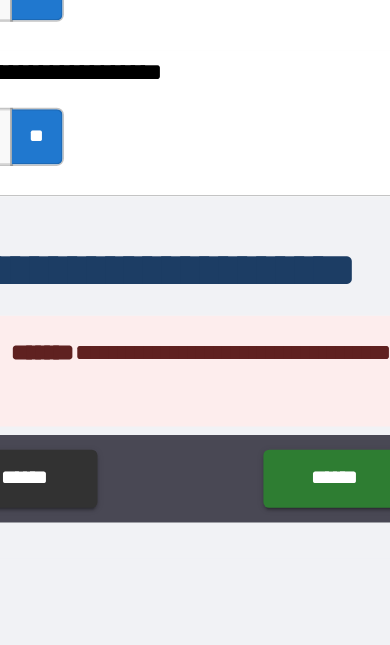click on "**********" at bounding box center (195, 529) 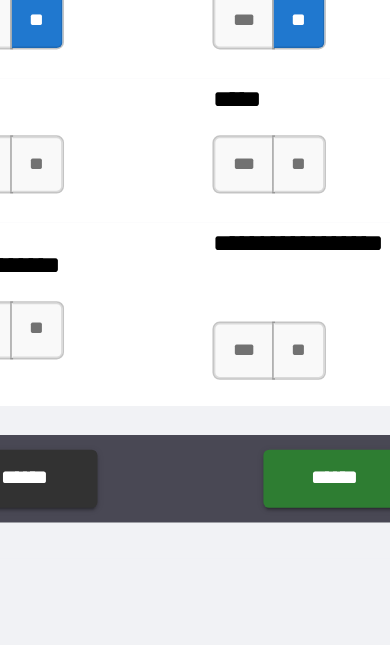 scroll, scrollTop: 1588, scrollLeft: 0, axis: vertical 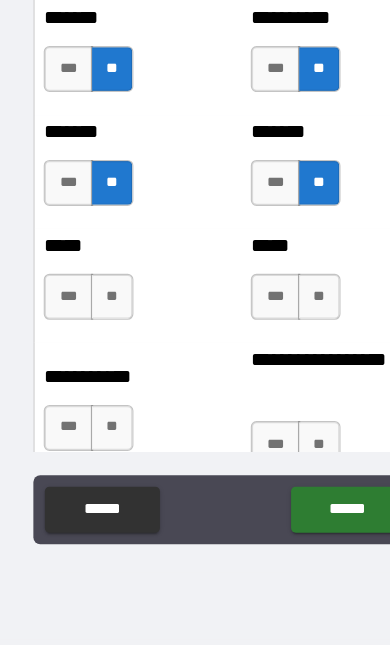 click on "**" at bounding box center [97, 342] 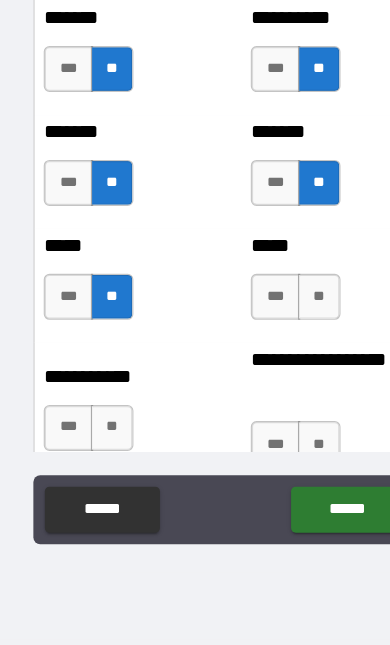 click on "**" at bounding box center [97, 456] 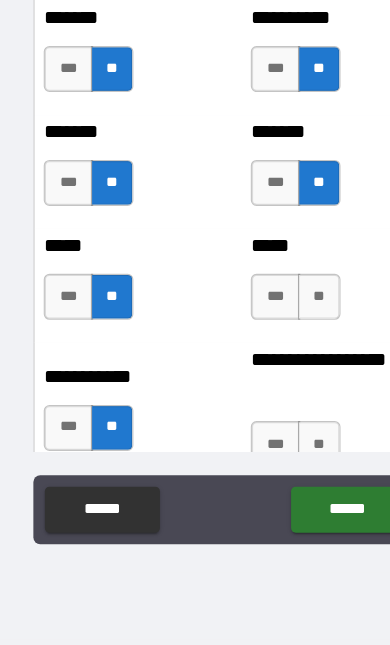 click on "**" at bounding box center [277, 342] 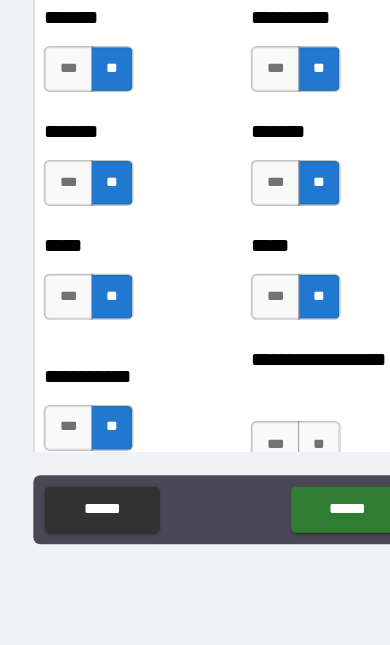 click on "**" at bounding box center [277, 470] 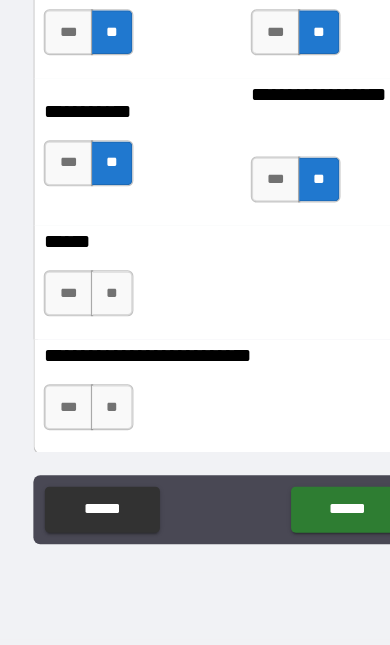 scroll, scrollTop: 1792, scrollLeft: 0, axis: vertical 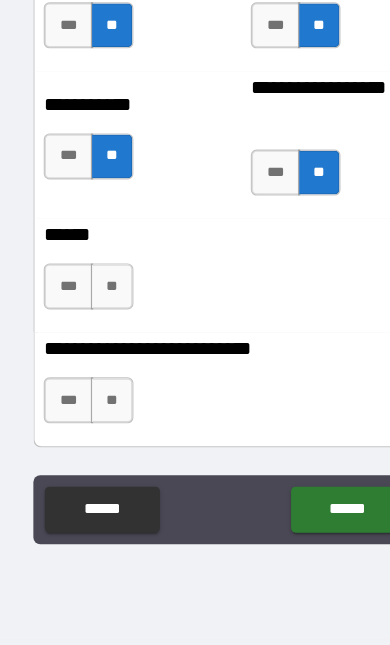 click on "**" at bounding box center (97, 333) 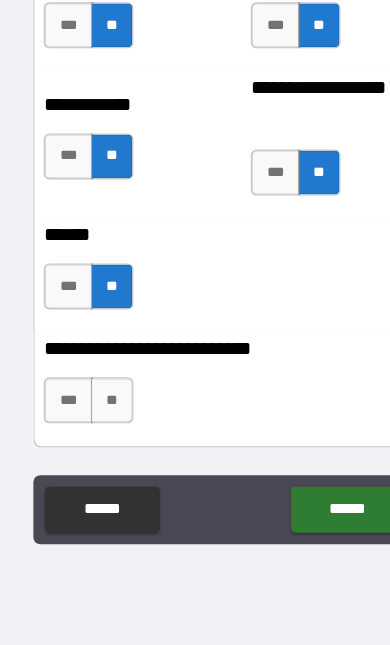 click on "**" at bounding box center [97, 432] 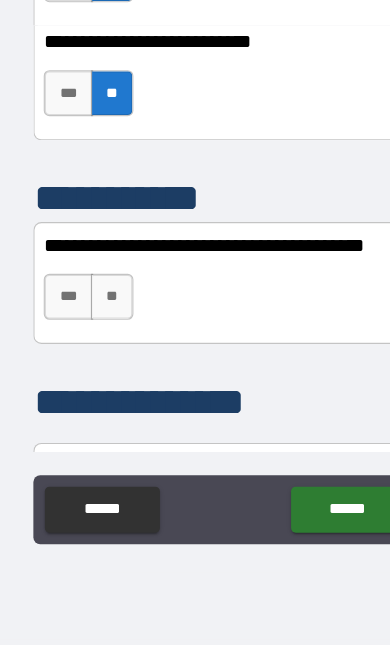 scroll, scrollTop: 2062, scrollLeft: 0, axis: vertical 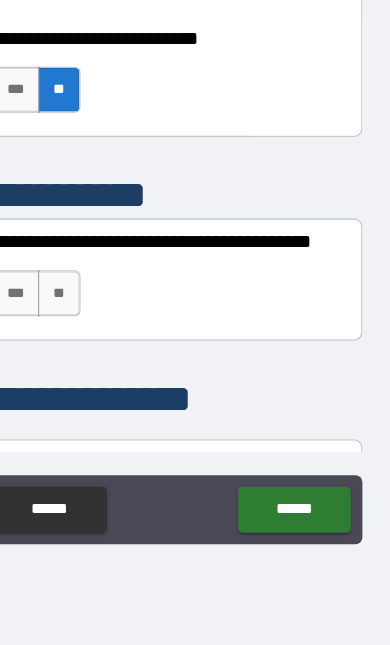 click on "***" at bounding box center (59, 339) 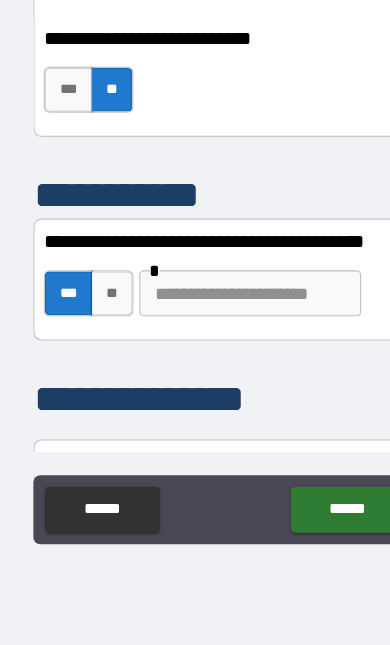 click at bounding box center [217, 339] 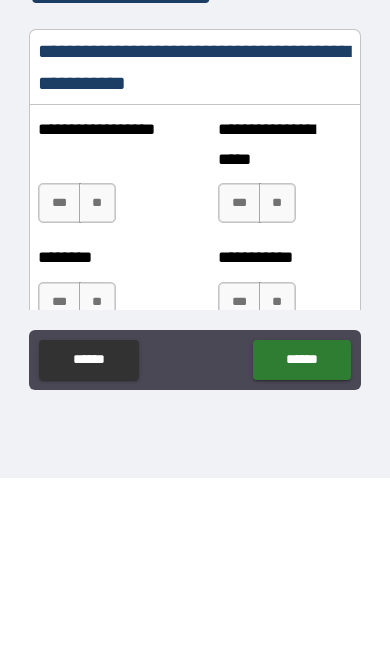 scroll, scrollTop: 2332, scrollLeft: 0, axis: vertical 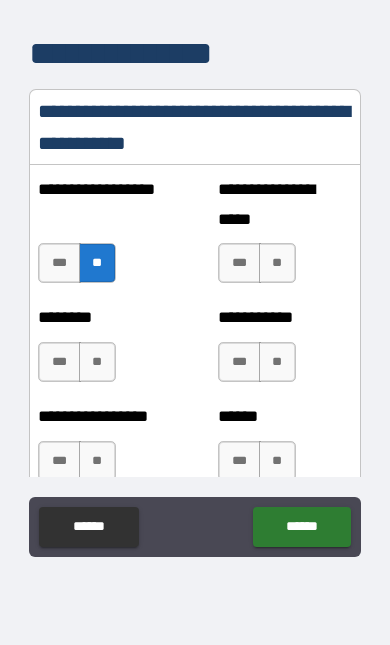 click on "**" at bounding box center [277, 263] 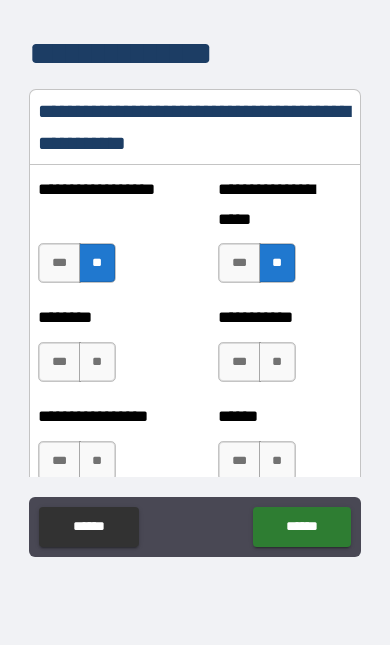 click on "**" at bounding box center [97, 362] 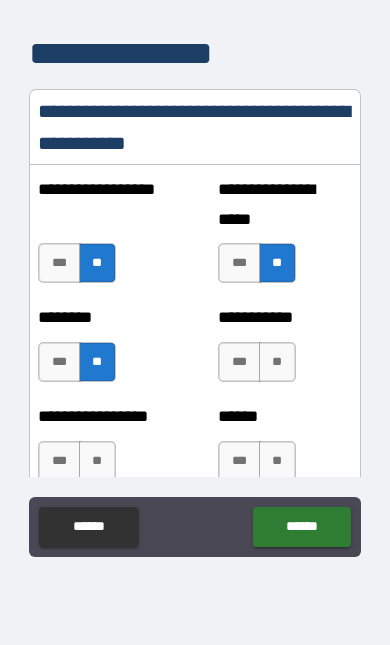 click on "**" at bounding box center [277, 362] 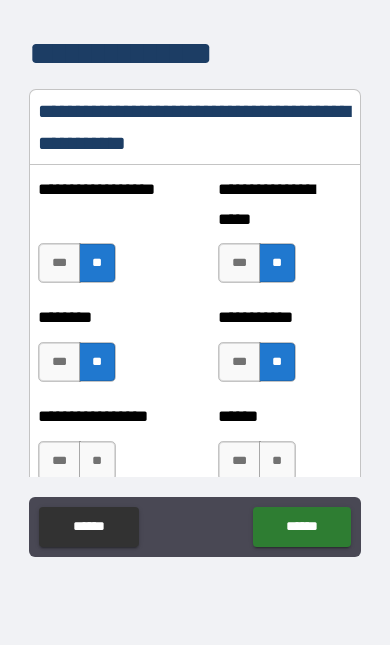 click on "**" at bounding box center [97, 461] 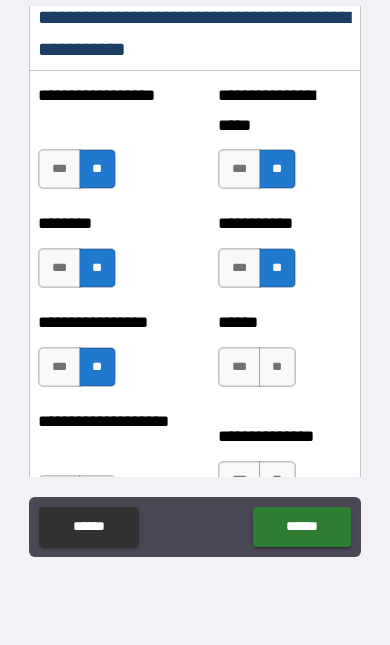 scroll, scrollTop: 2537, scrollLeft: 0, axis: vertical 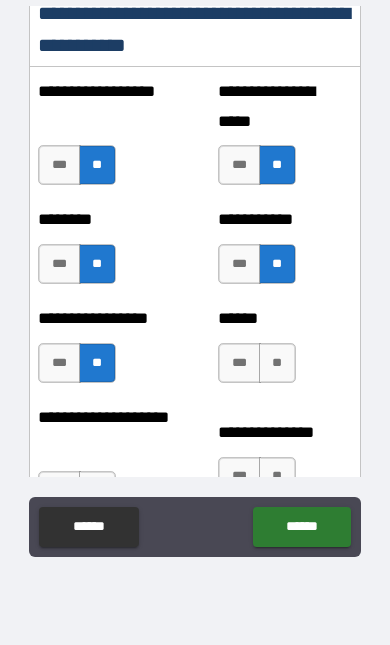 click on "**" at bounding box center (277, 363) 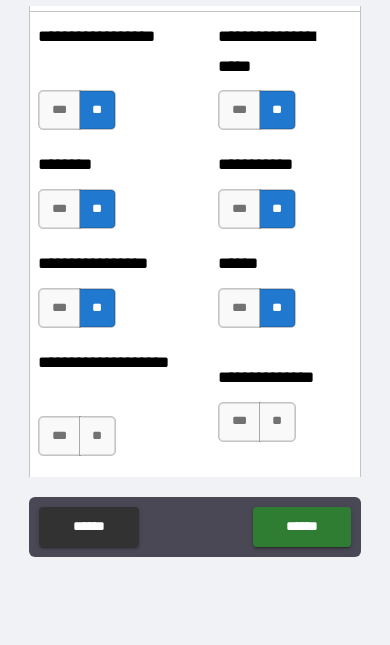 scroll, scrollTop: 2620, scrollLeft: 0, axis: vertical 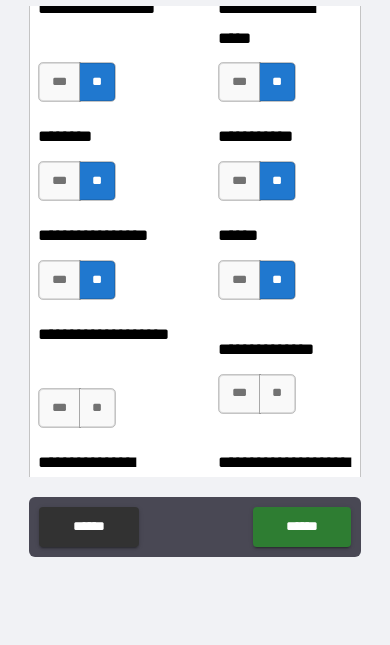 click on "**" at bounding box center [97, 408] 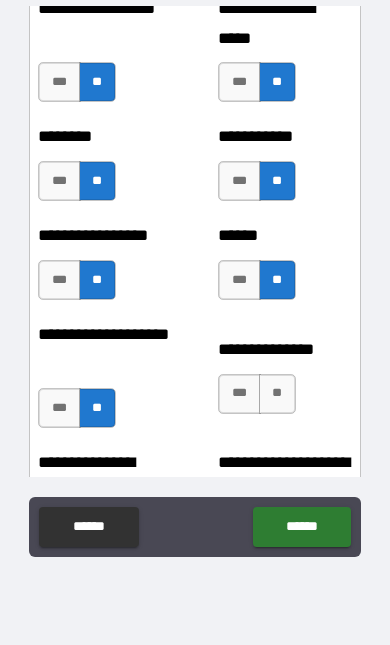 click on "**" at bounding box center (277, 394) 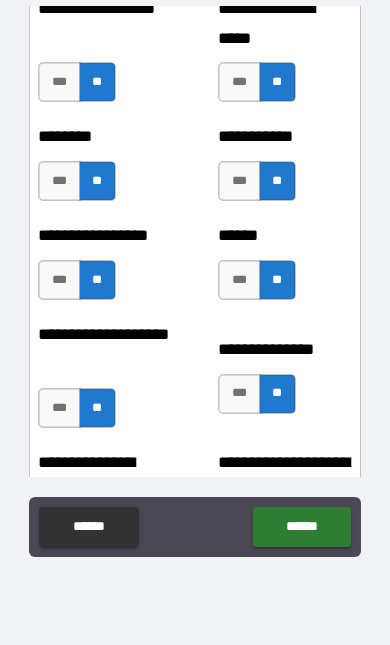 click on "**" at bounding box center (277, 280) 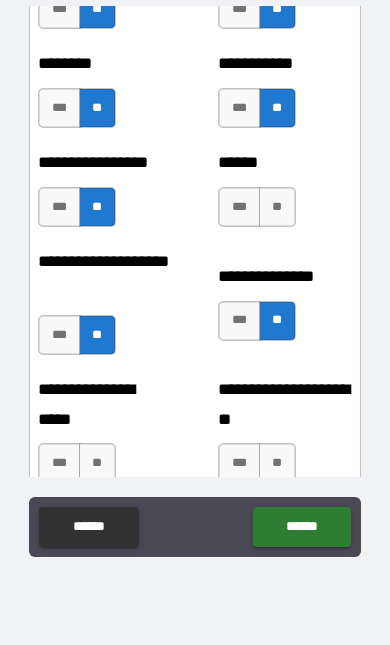 scroll, scrollTop: 2726, scrollLeft: 0, axis: vertical 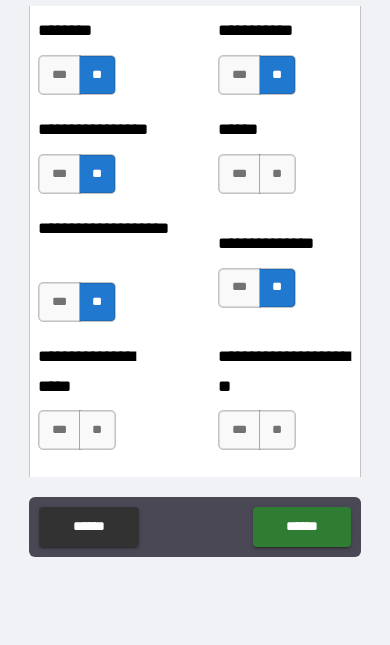 click on "******" at bounding box center [284, 129] 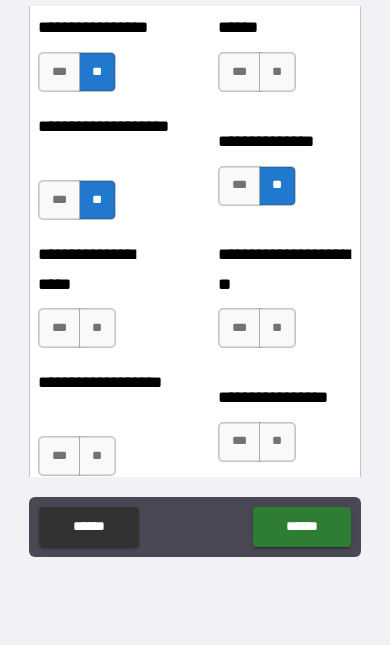 scroll, scrollTop: 2832, scrollLeft: 0, axis: vertical 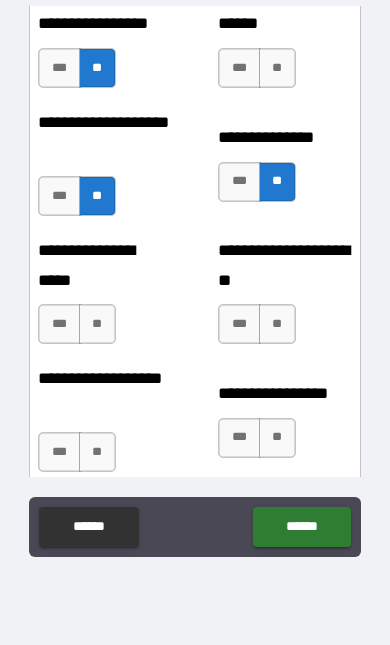 click on "**" at bounding box center [277, 438] 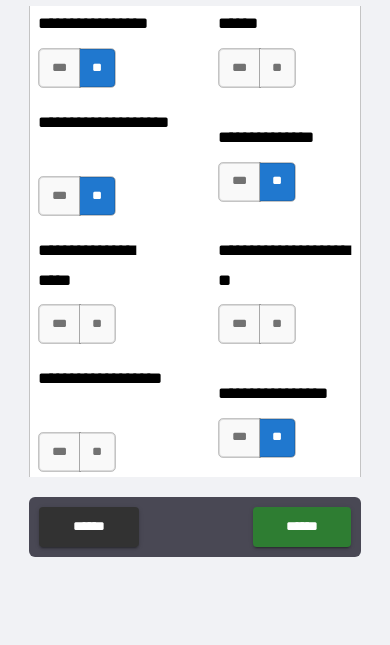 click on "**" at bounding box center (277, 324) 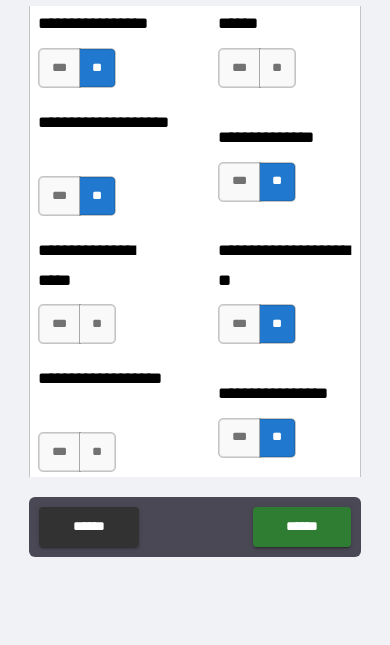 click on "***" at bounding box center [59, 452] 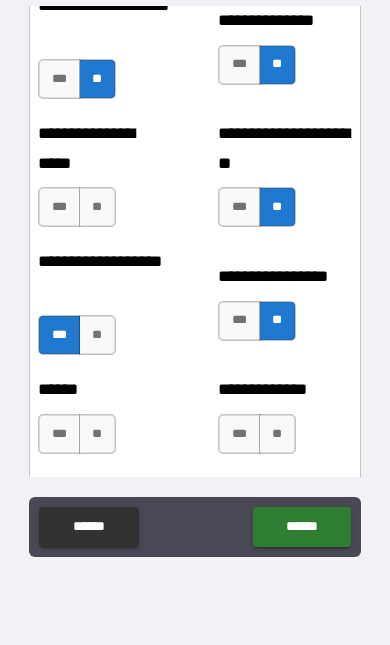 scroll, scrollTop: 2951, scrollLeft: 0, axis: vertical 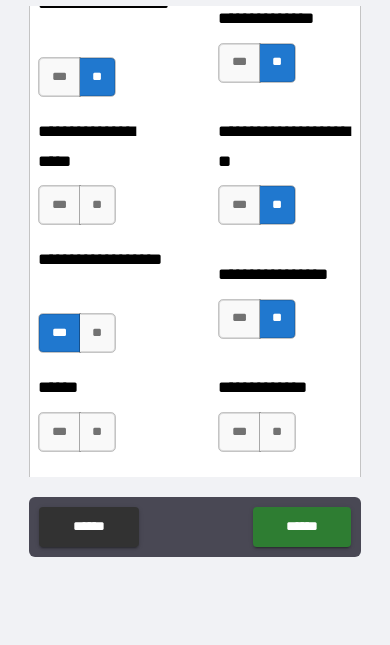 click on "**" at bounding box center (277, 432) 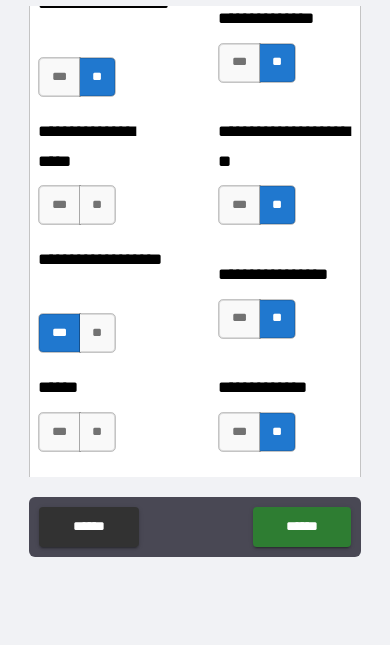 click on "***" at bounding box center [59, 205] 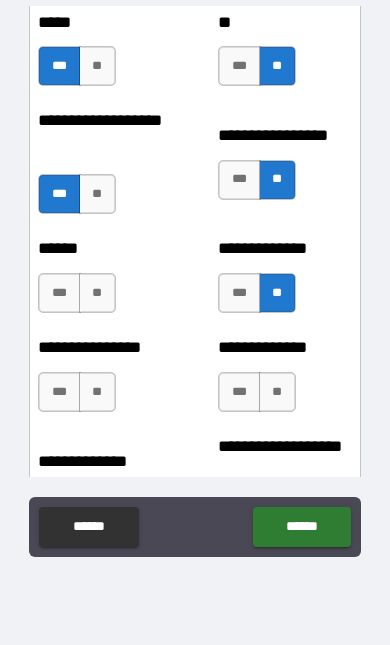 scroll, scrollTop: 3091, scrollLeft: 0, axis: vertical 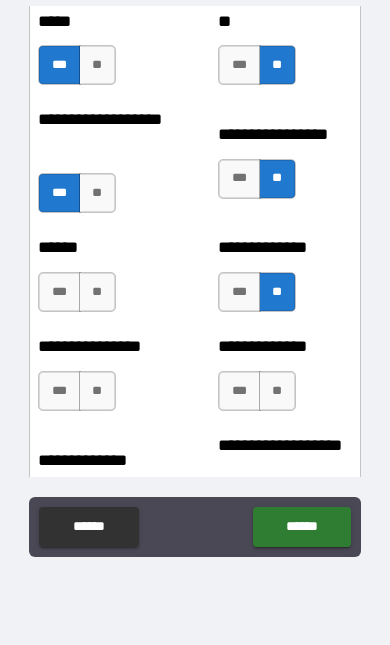 click on "**" at bounding box center (97, 65) 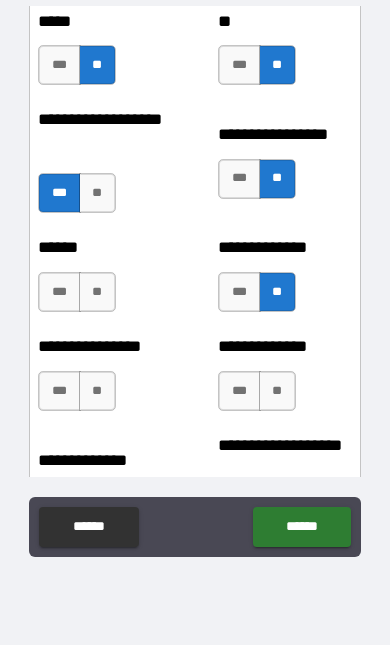 click on "**" at bounding box center [97, 292] 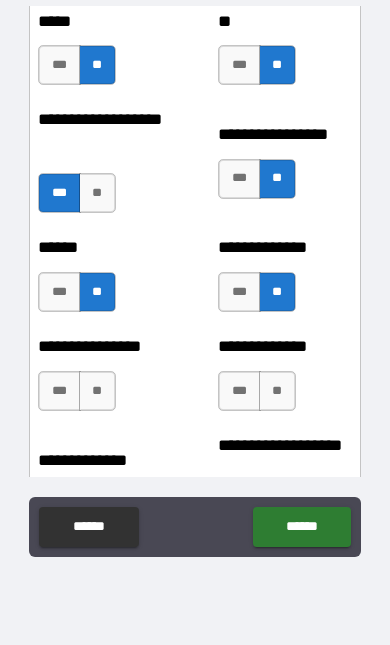 click on "**********" at bounding box center [284, 247] 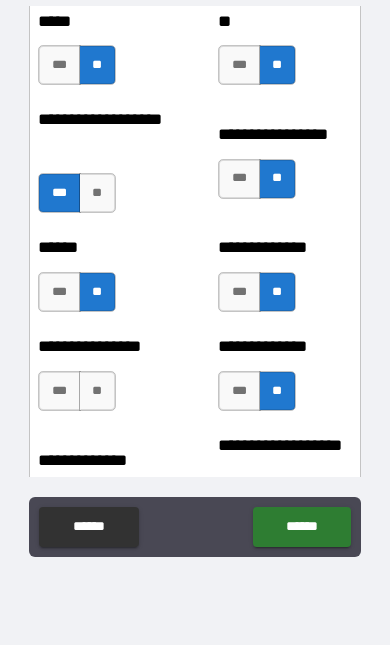 click on "**" at bounding box center (97, 391) 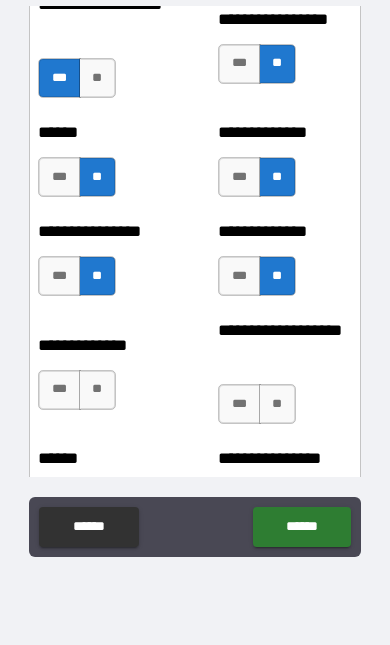 scroll, scrollTop: 3235, scrollLeft: 0, axis: vertical 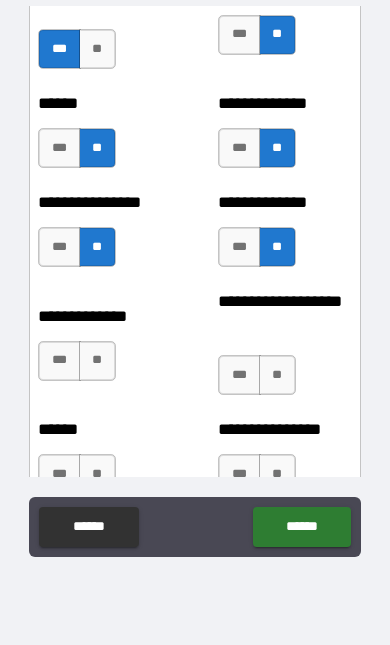 click on "***" at bounding box center [59, 361] 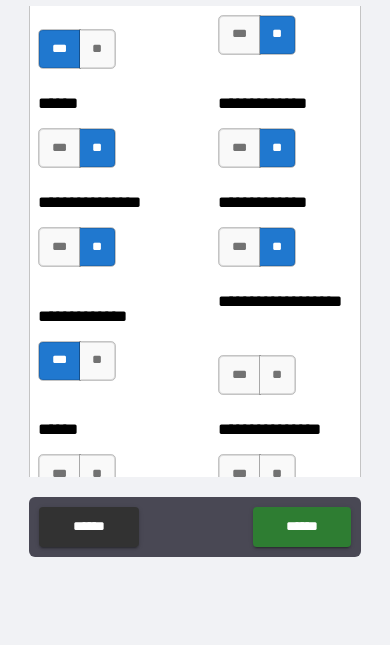 click on "**" at bounding box center (277, 375) 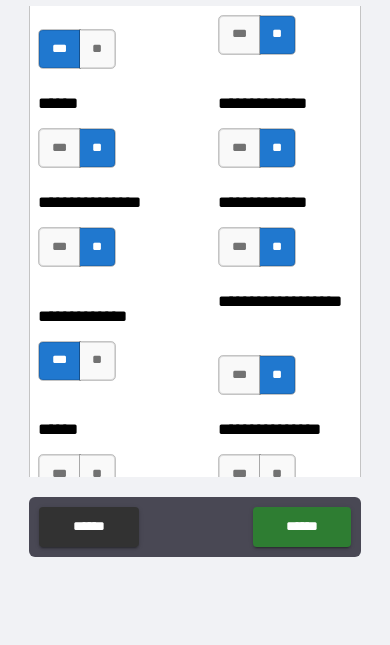 click on "**" at bounding box center [277, 474] 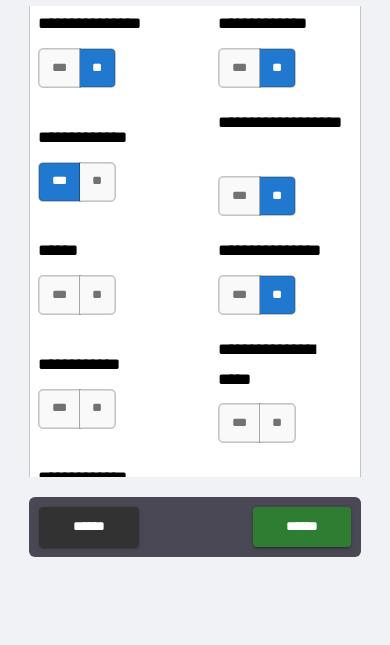 scroll, scrollTop: 3414, scrollLeft: 0, axis: vertical 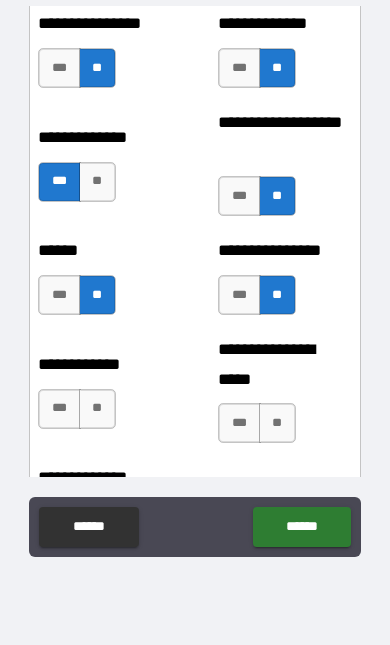 click on "**" at bounding box center [97, 409] 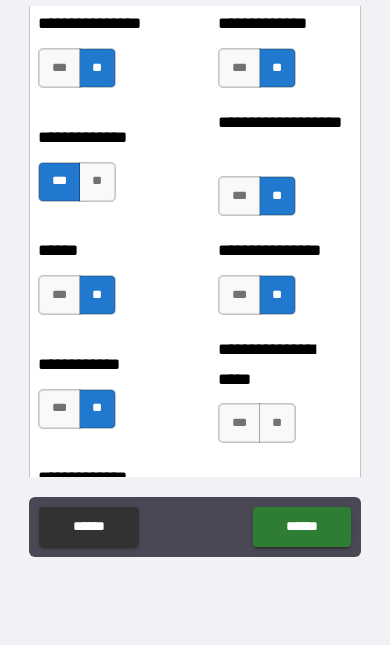 click on "**" at bounding box center [277, 423] 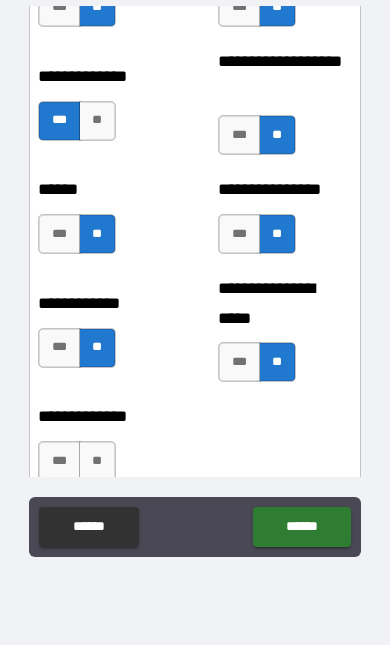 scroll, scrollTop: 3494, scrollLeft: 0, axis: vertical 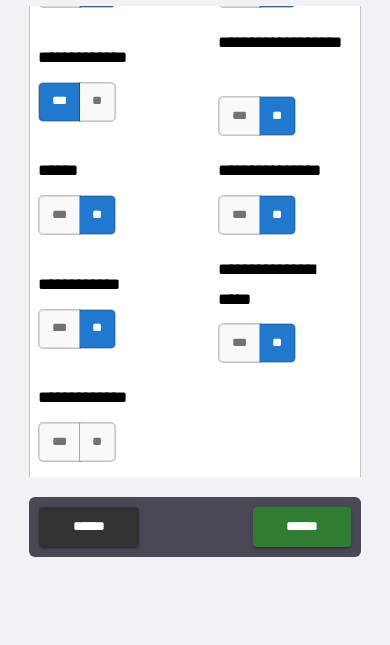click on "**" at bounding box center (97, 442) 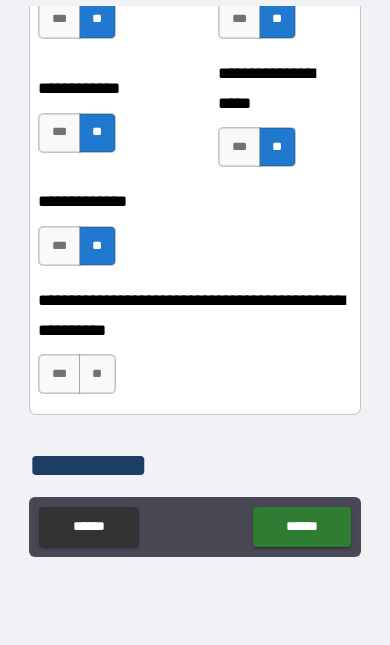 scroll, scrollTop: 3695, scrollLeft: 0, axis: vertical 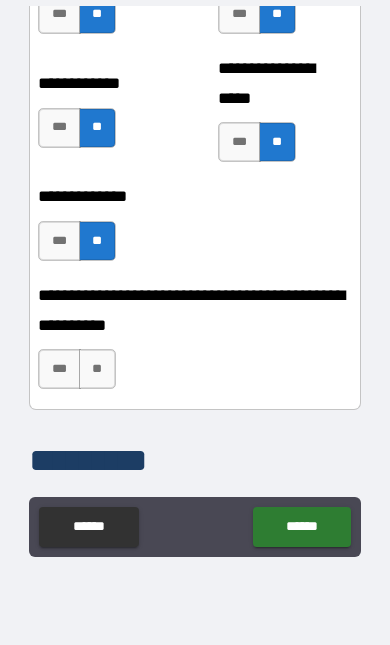 click on "***" at bounding box center [59, 369] 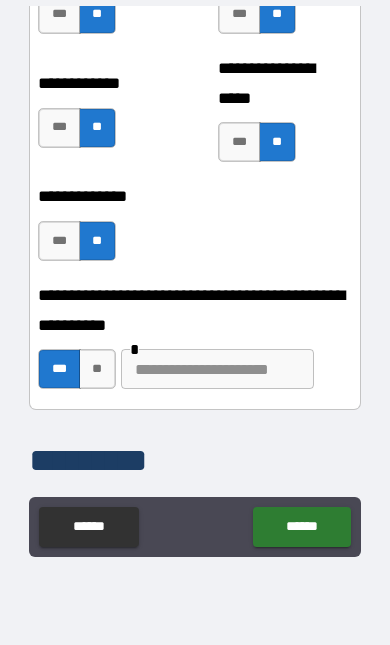click at bounding box center [217, 369] 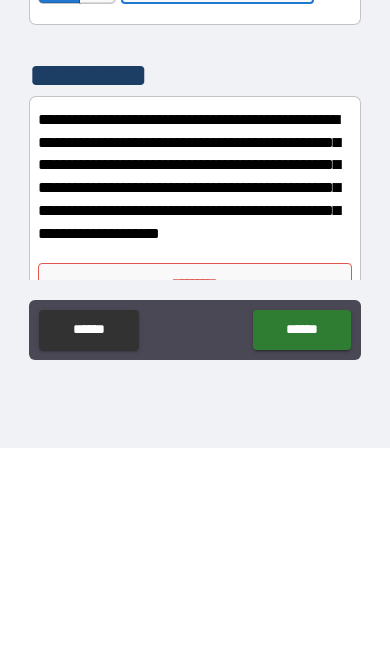 scroll, scrollTop: 3893, scrollLeft: 0, axis: vertical 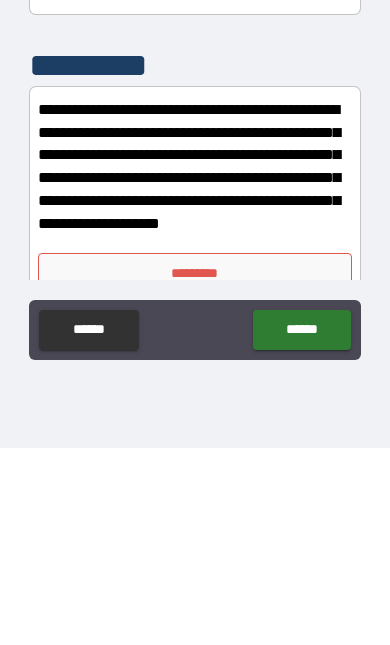 type on "**********" 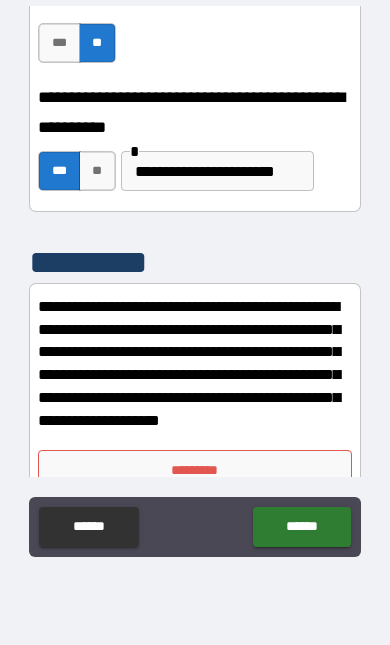 click on "*********" at bounding box center (194, 470) 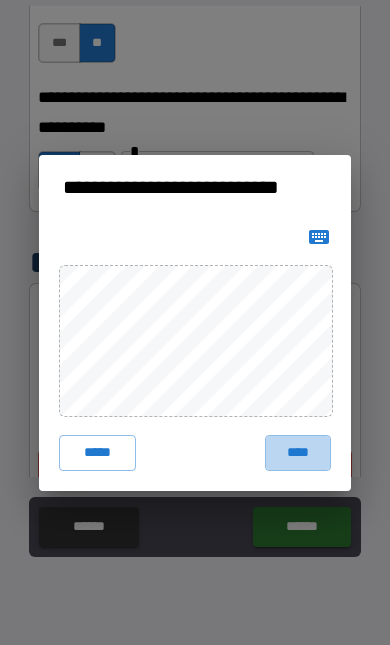 click on "****" at bounding box center (298, 453) 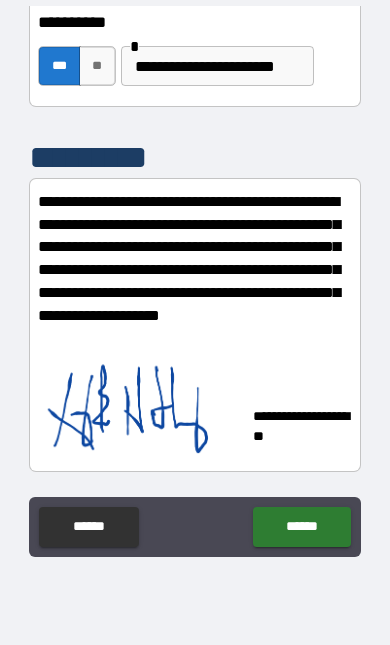 scroll, scrollTop: 3998, scrollLeft: 0, axis: vertical 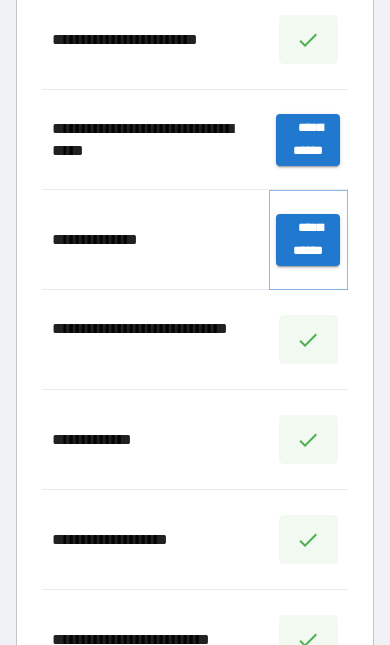 click on "**********" at bounding box center [308, 240] 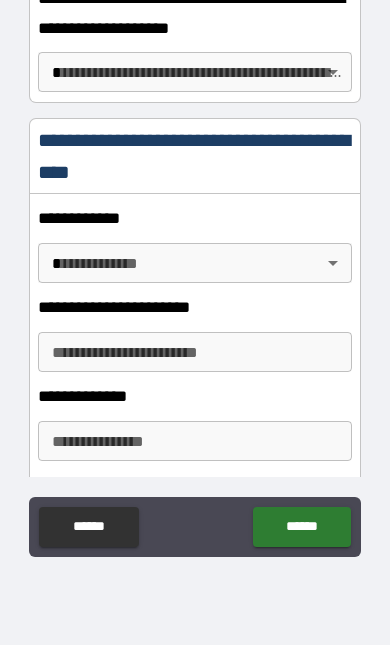 scroll, scrollTop: 406, scrollLeft: 0, axis: vertical 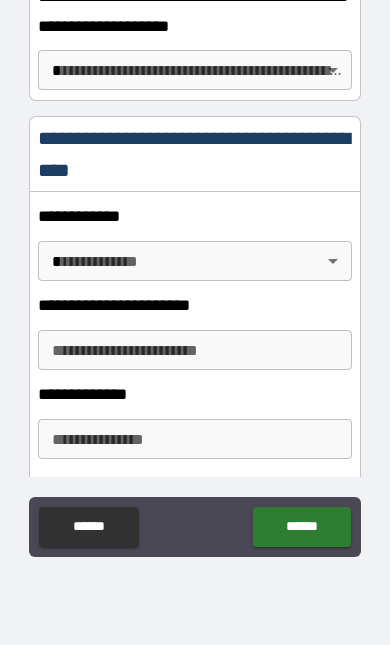 click on "**********" at bounding box center (195, 259) 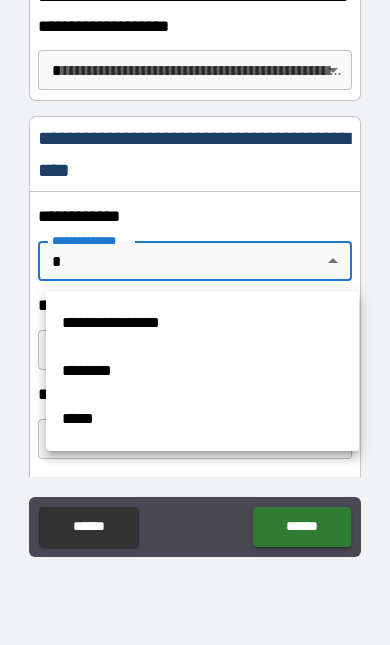 click at bounding box center [195, 322] 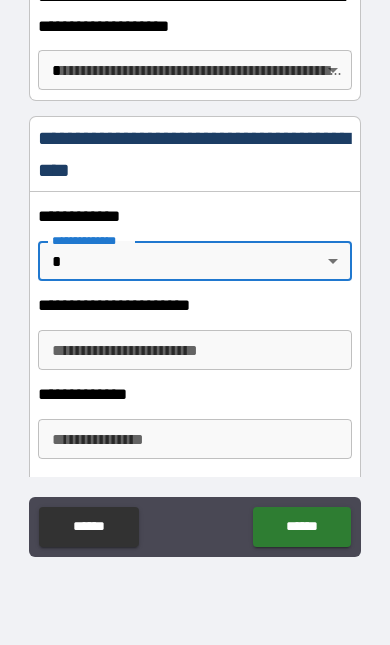 scroll, scrollTop: 424, scrollLeft: 0, axis: vertical 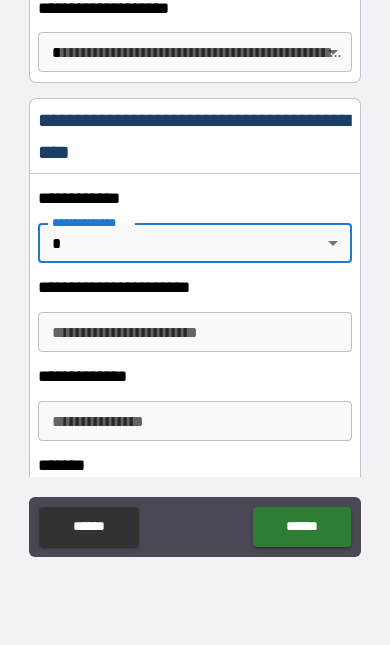 click on "**********" at bounding box center [195, 259] 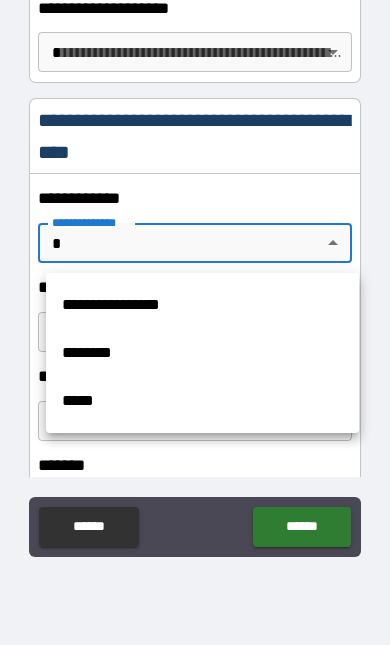 click on "**********" at bounding box center [202, 305] 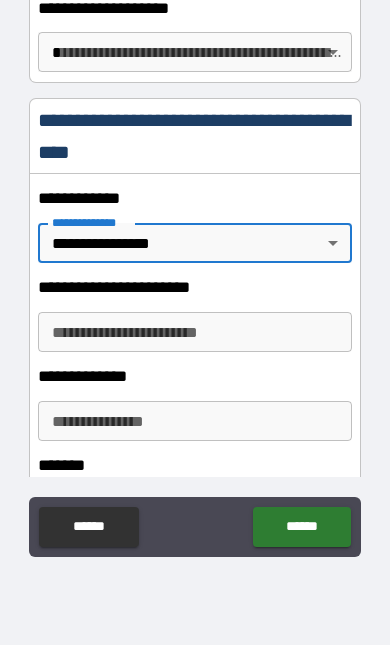 type on "*" 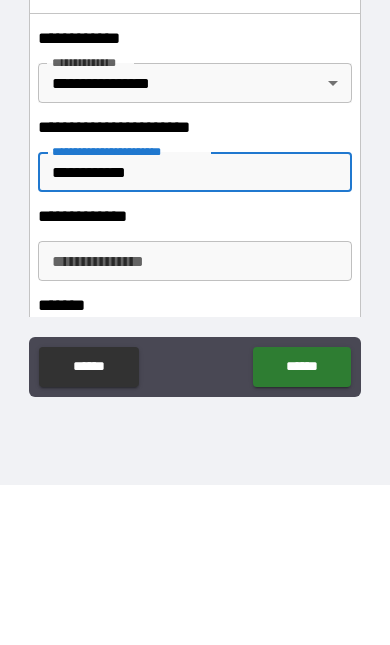 type on "**********" 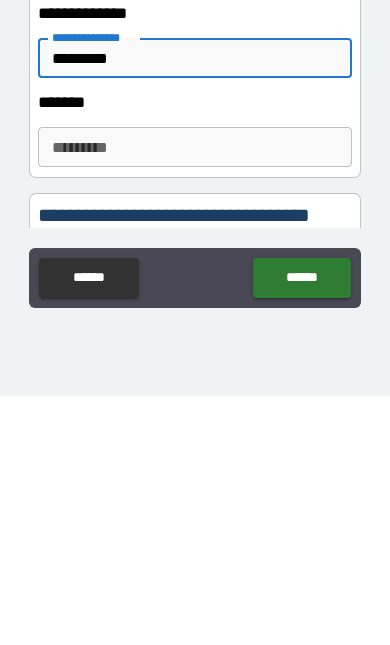 scroll, scrollTop: 544, scrollLeft: 0, axis: vertical 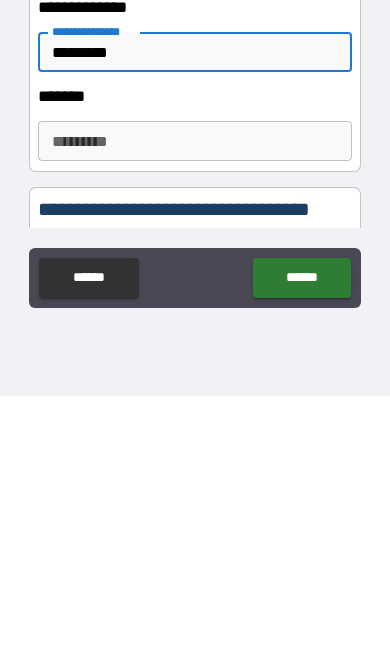 type on "*********" 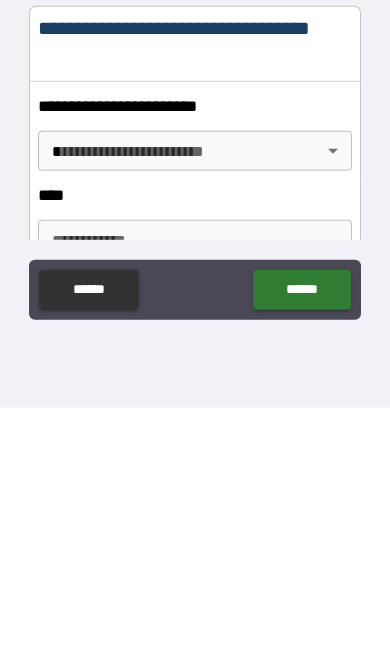 scroll, scrollTop: 738, scrollLeft: 0, axis: vertical 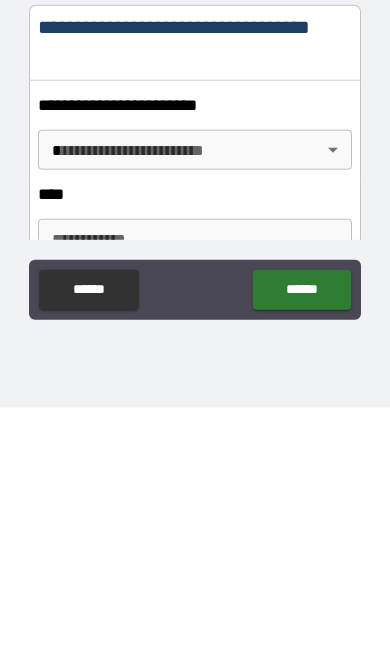 click on "**********" at bounding box center (195, 259) 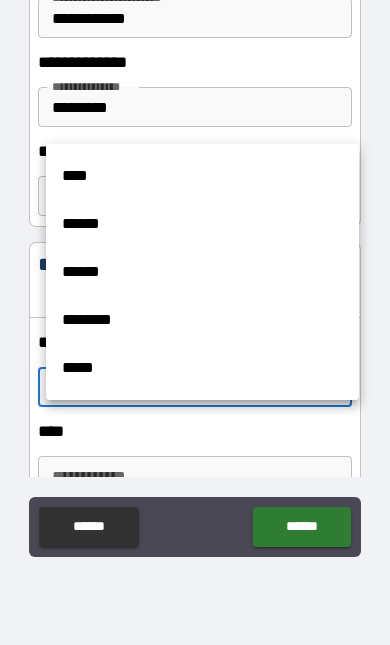 click on "****" at bounding box center (202, 176) 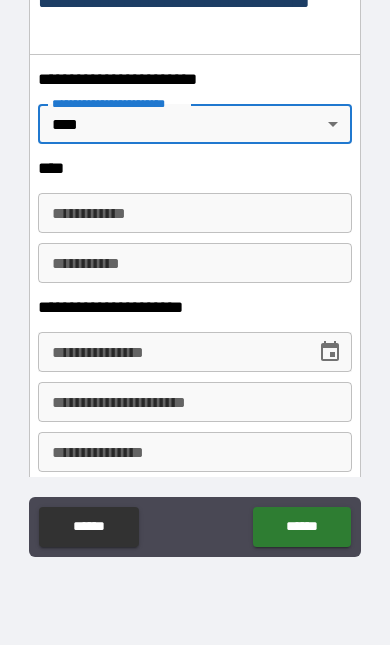 scroll, scrollTop: 1002, scrollLeft: 0, axis: vertical 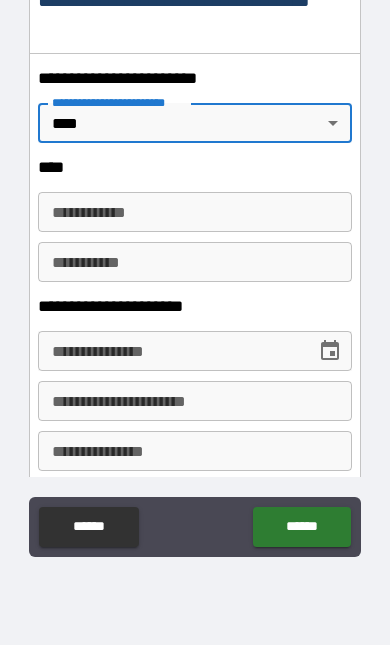 click on "**********" at bounding box center [194, 212] 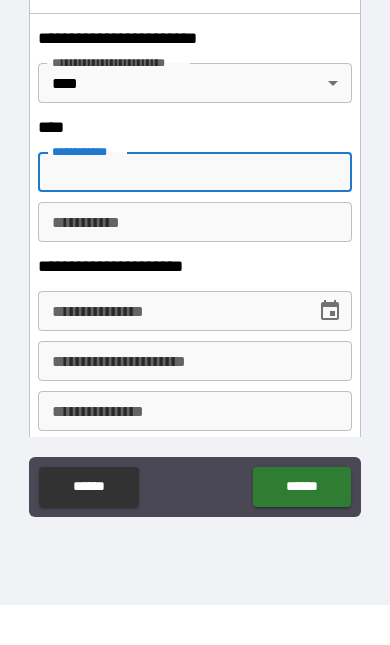 click on "**********" at bounding box center (195, 261) 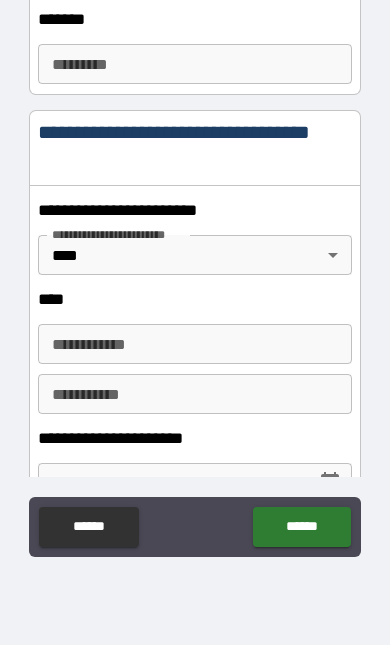 scroll, scrollTop: 878, scrollLeft: 0, axis: vertical 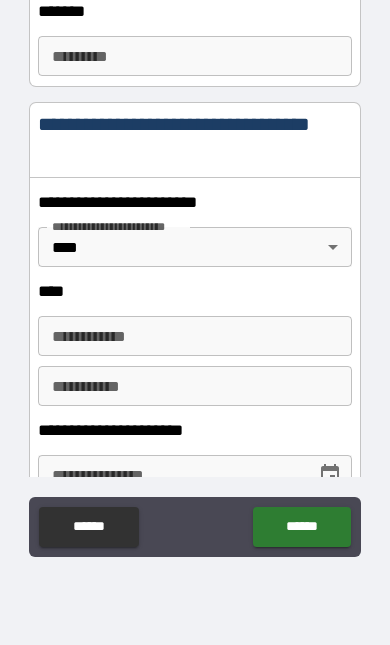 click on "**********" at bounding box center (195, 259) 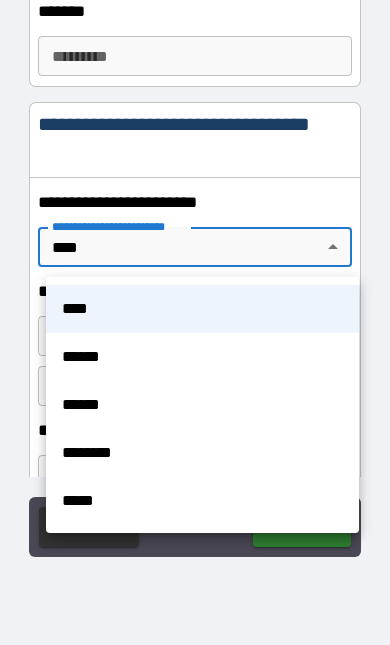 click at bounding box center [195, 322] 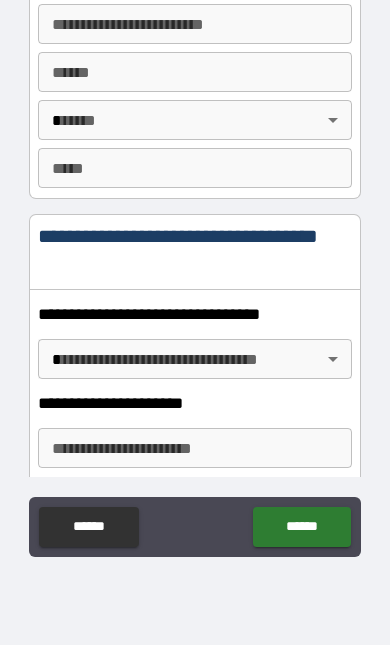 scroll, scrollTop: 1572, scrollLeft: 0, axis: vertical 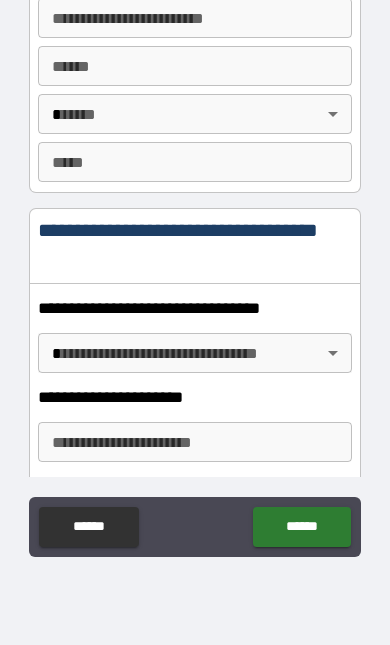click on "**********" at bounding box center (195, 259) 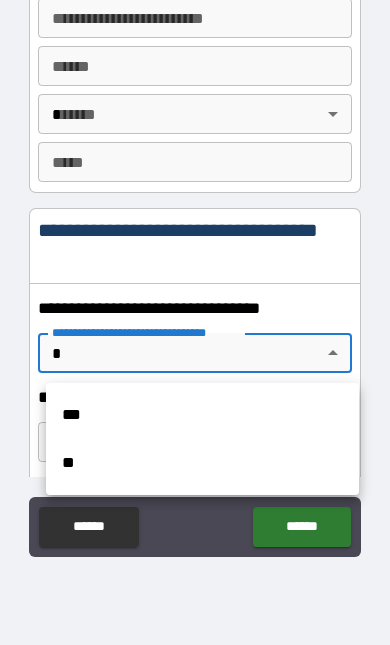 click at bounding box center [195, 322] 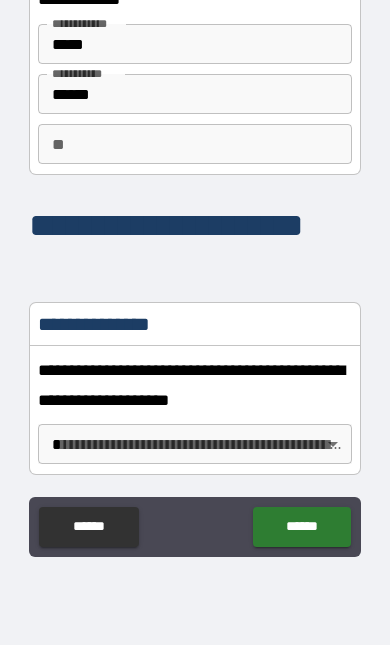 click on "******" at bounding box center (88, 527) 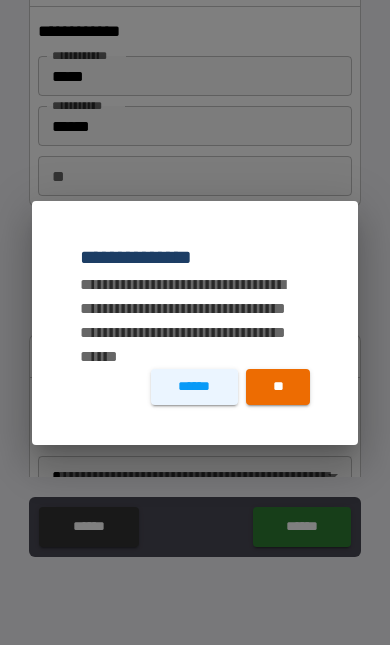 scroll, scrollTop: 0, scrollLeft: 0, axis: both 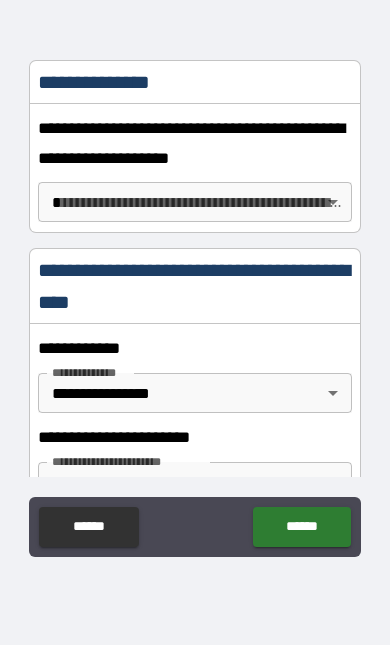 click on "**********" at bounding box center [195, 259] 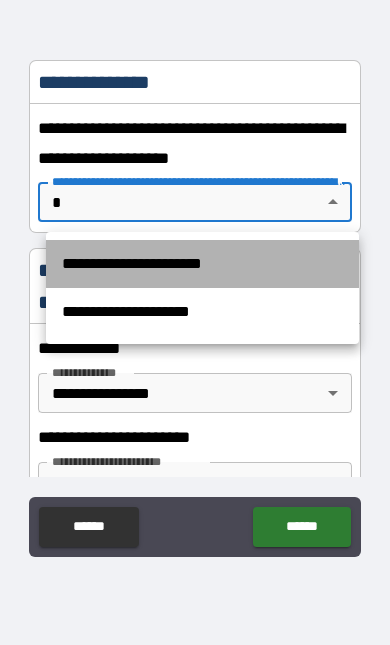 click on "**********" at bounding box center [202, 264] 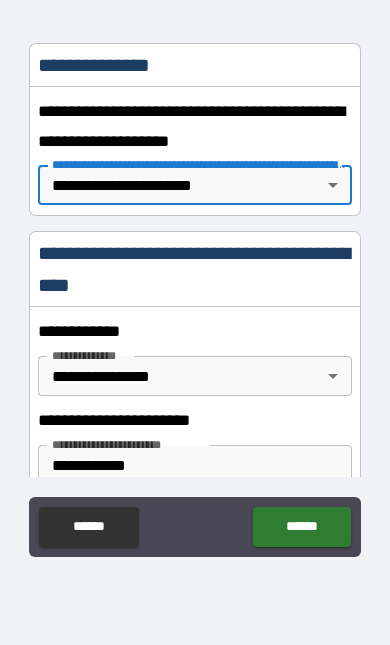 scroll, scrollTop: 293, scrollLeft: 0, axis: vertical 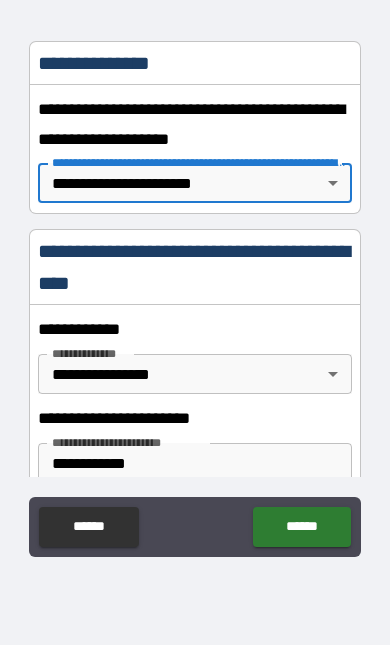 click on "**********" at bounding box center [195, 259] 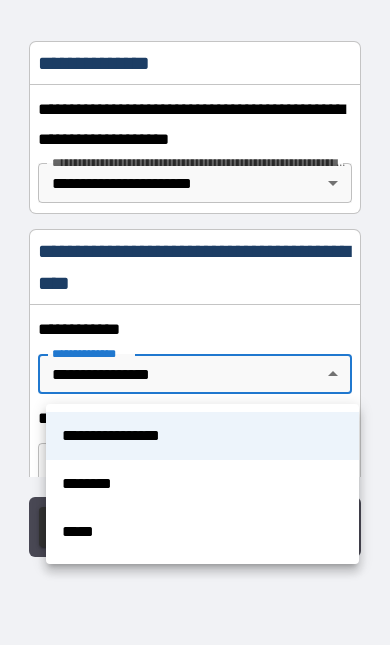 click on "**********" at bounding box center [202, 436] 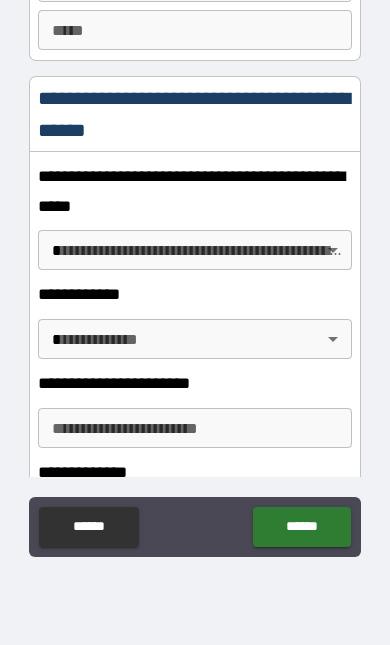 scroll, scrollTop: 2269, scrollLeft: 0, axis: vertical 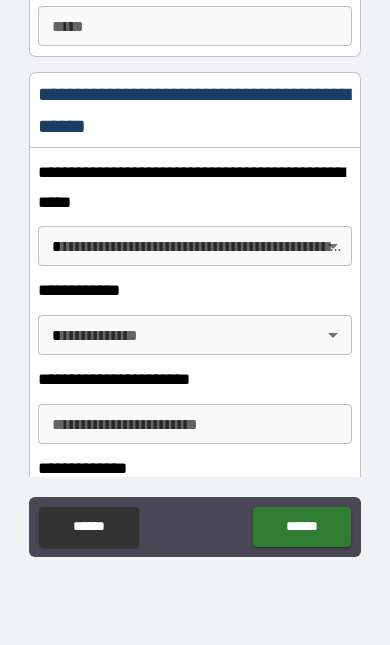 click on "**********" at bounding box center [195, 259] 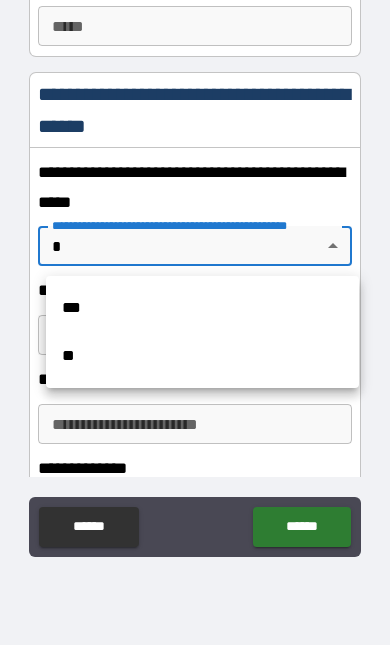 click on "**" at bounding box center (202, 356) 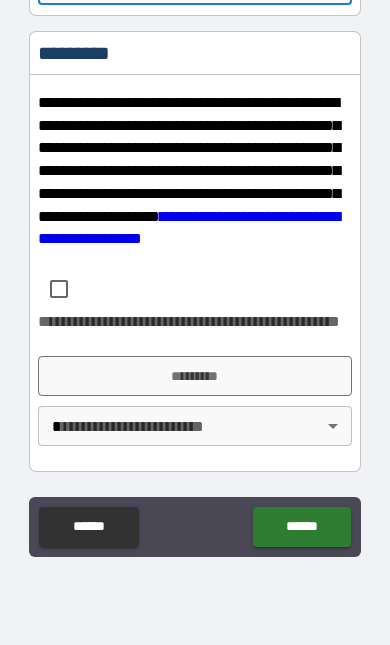 scroll, scrollTop: 2530, scrollLeft: 0, axis: vertical 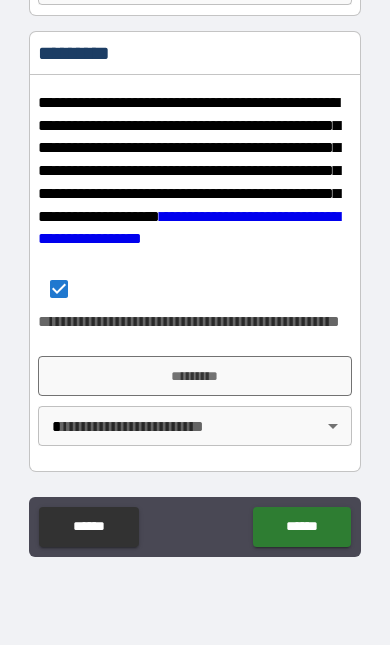 click on "*********" at bounding box center [194, 376] 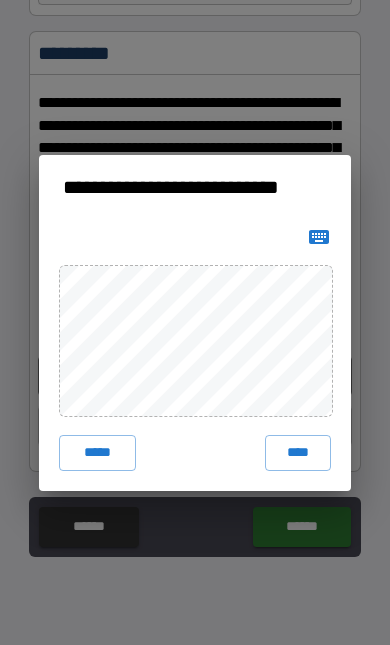 click on "*****" at bounding box center (97, 453) 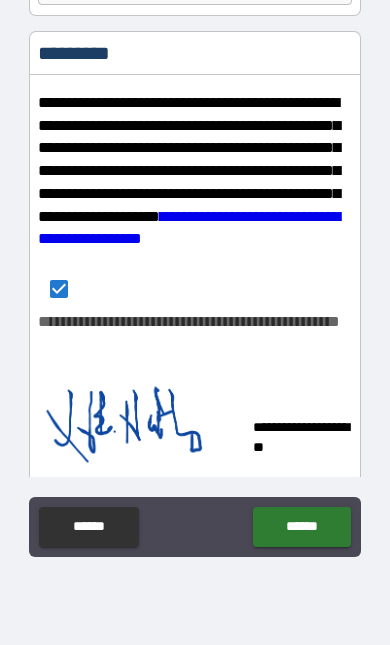 click on "******" at bounding box center (301, 527) 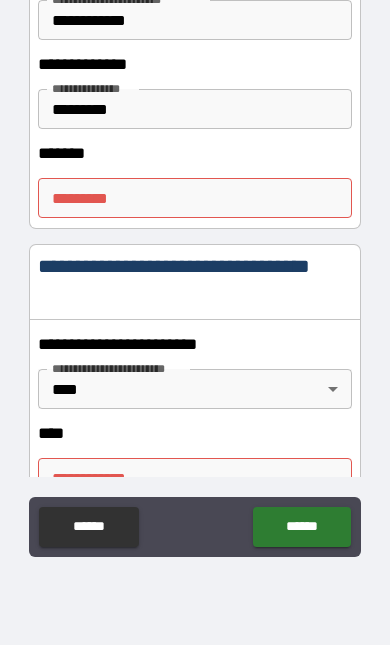 click on "**********" at bounding box center (195, 261) 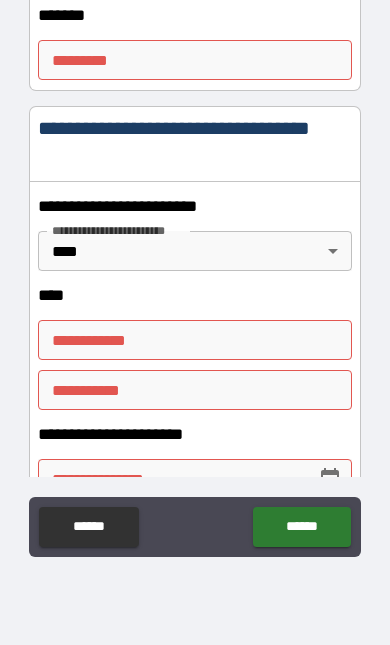 click on "******" at bounding box center [88, 527] 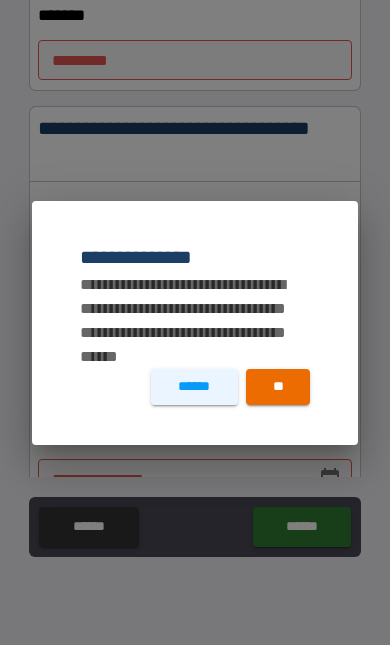 scroll, scrollTop: 875, scrollLeft: 0, axis: vertical 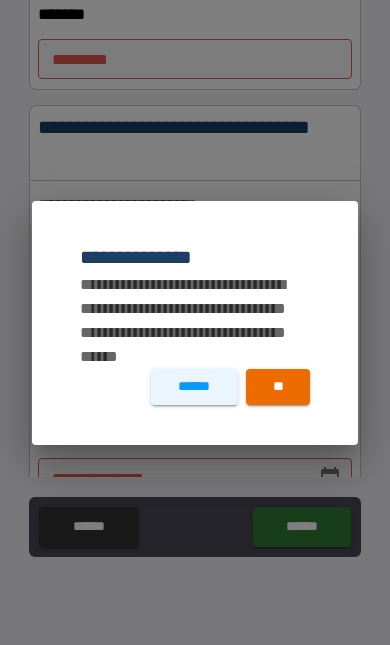 click on "**" at bounding box center (278, 387) 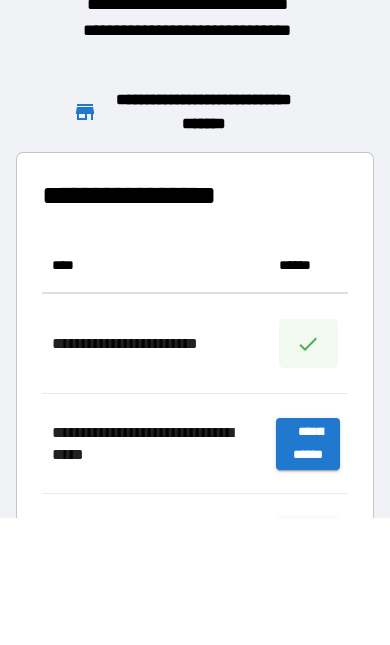 scroll, scrollTop: 1, scrollLeft: 1, axis: both 